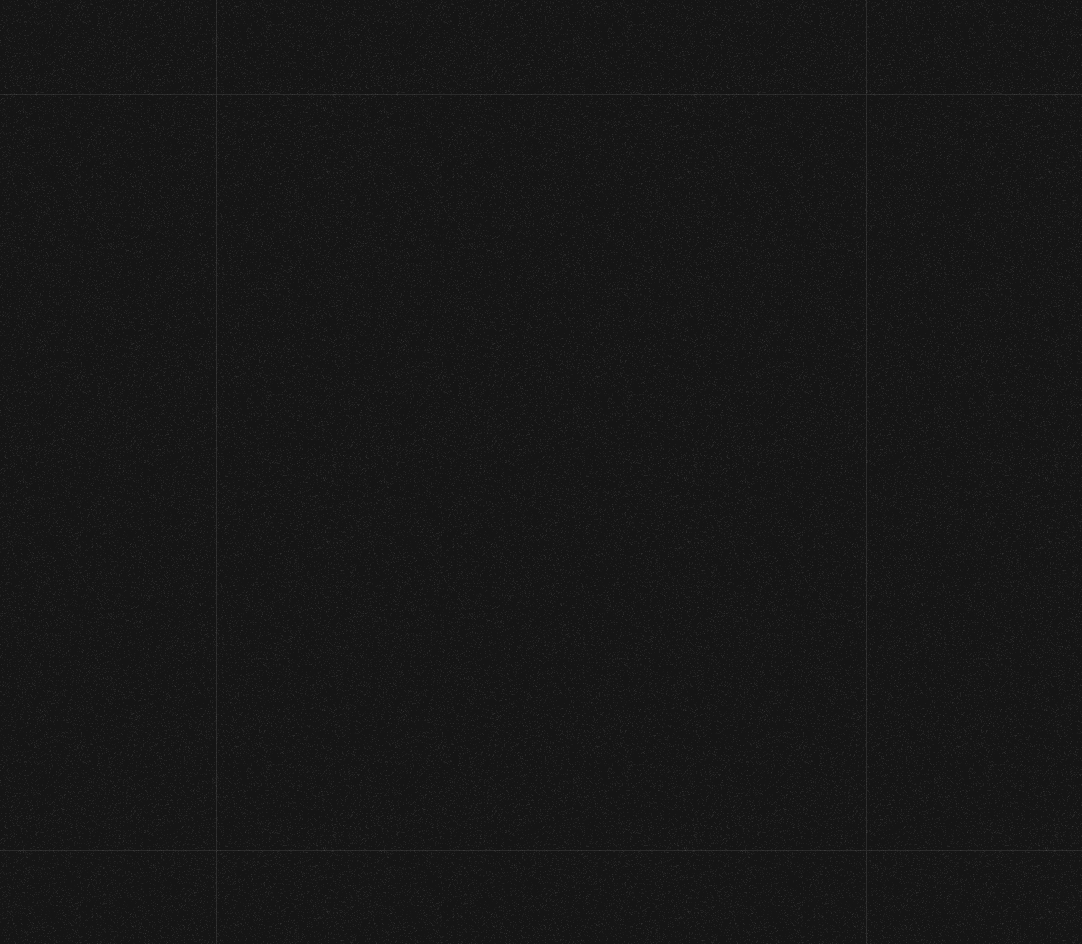 scroll, scrollTop: 0, scrollLeft: 0, axis: both 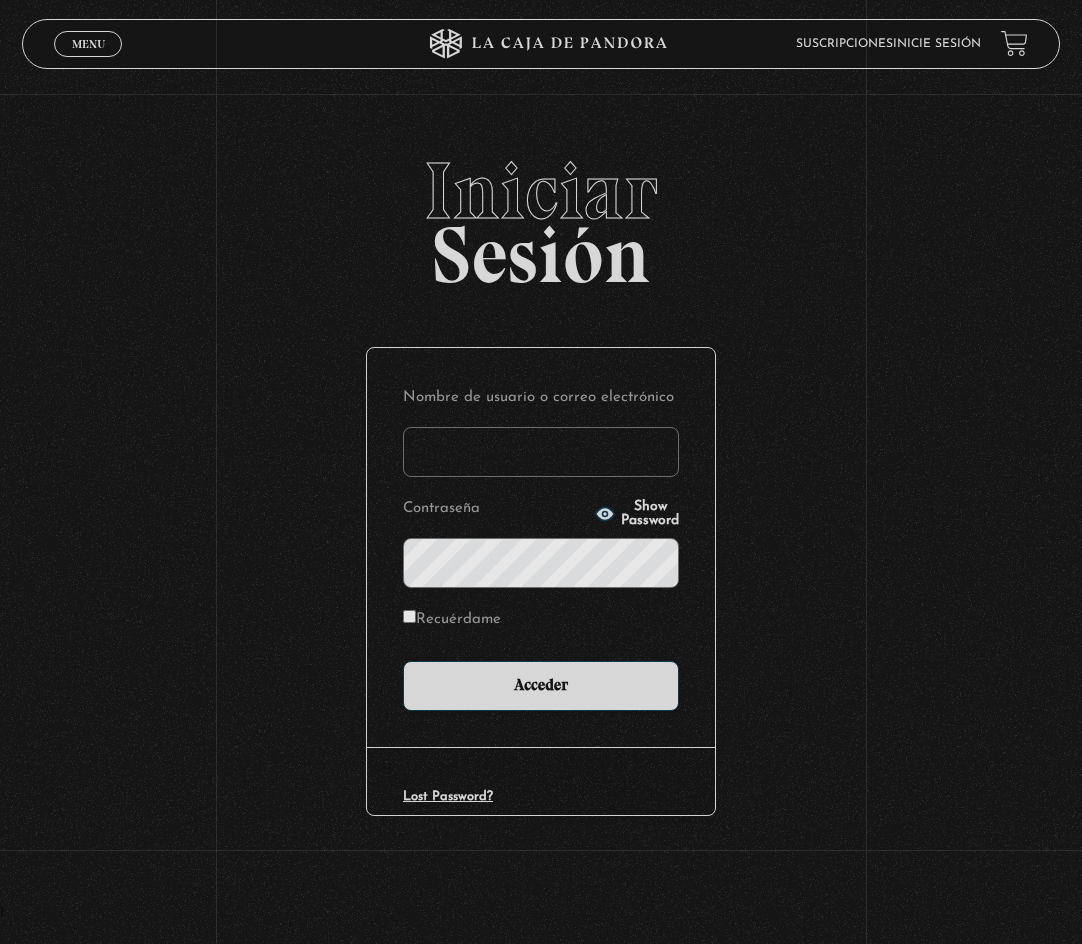 click on "Nombre de usuario o correo electrónico" at bounding box center [541, 452] 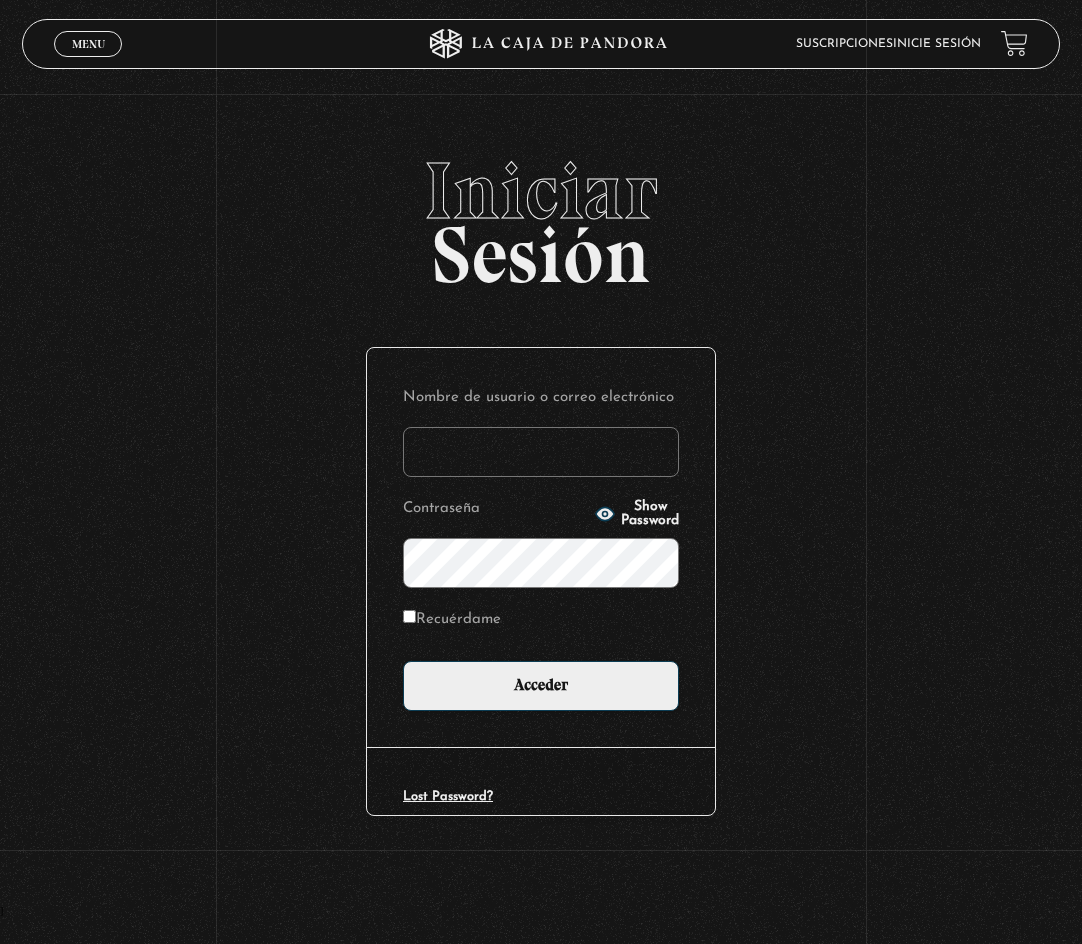 type on "maguero" 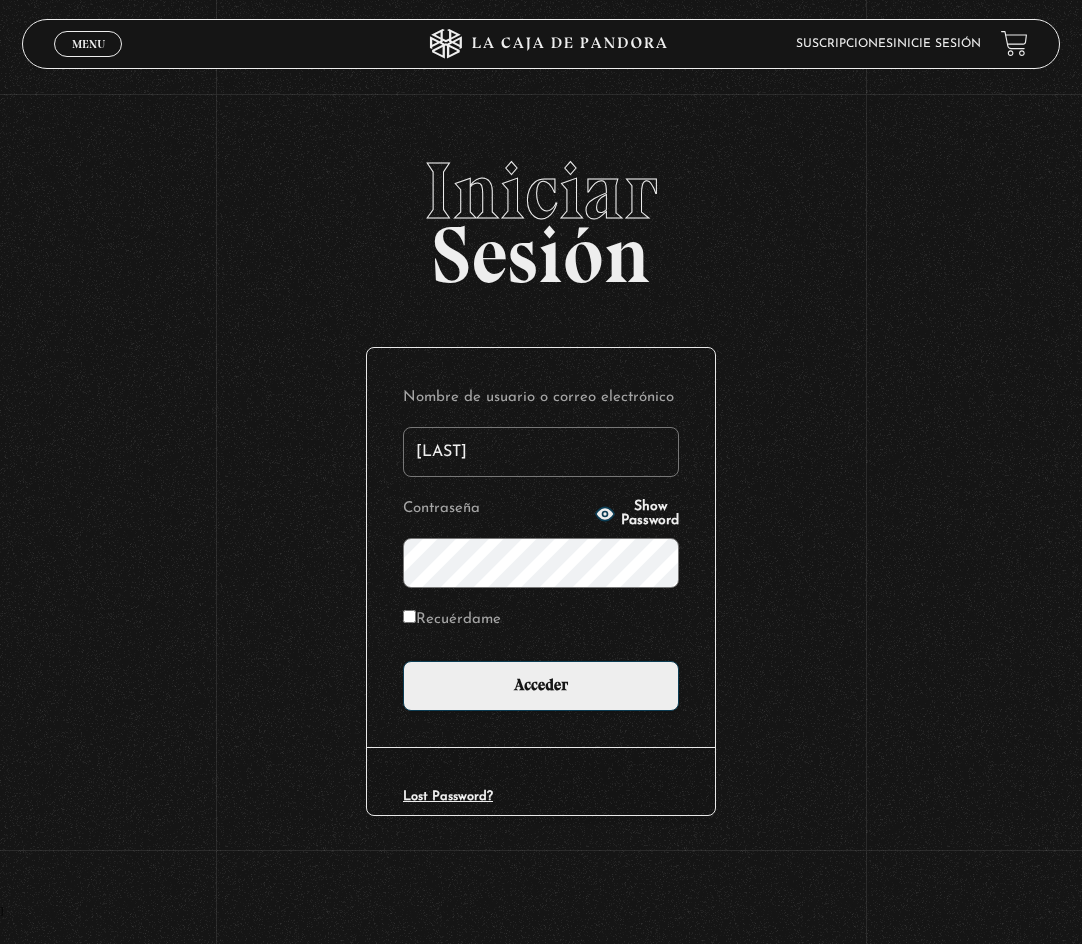 click on "Acceder" at bounding box center [541, 686] 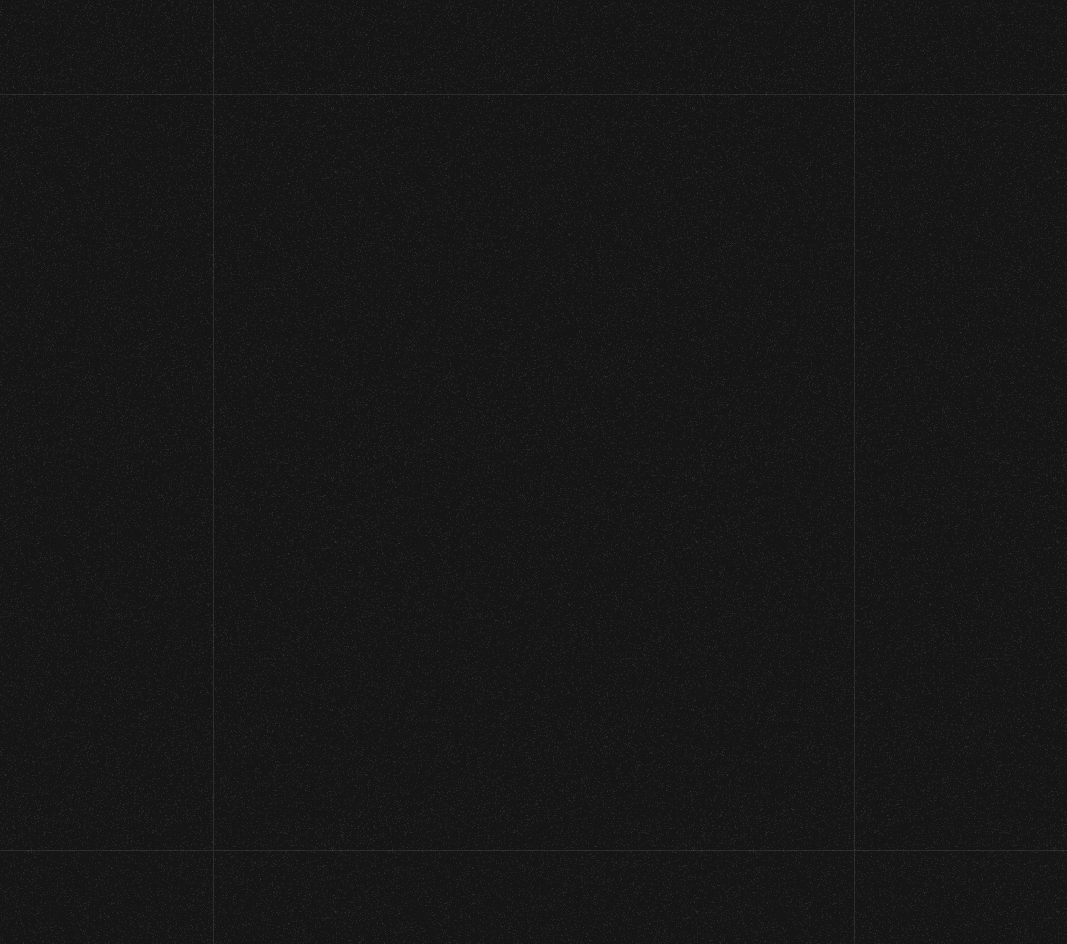 scroll, scrollTop: 0, scrollLeft: 0, axis: both 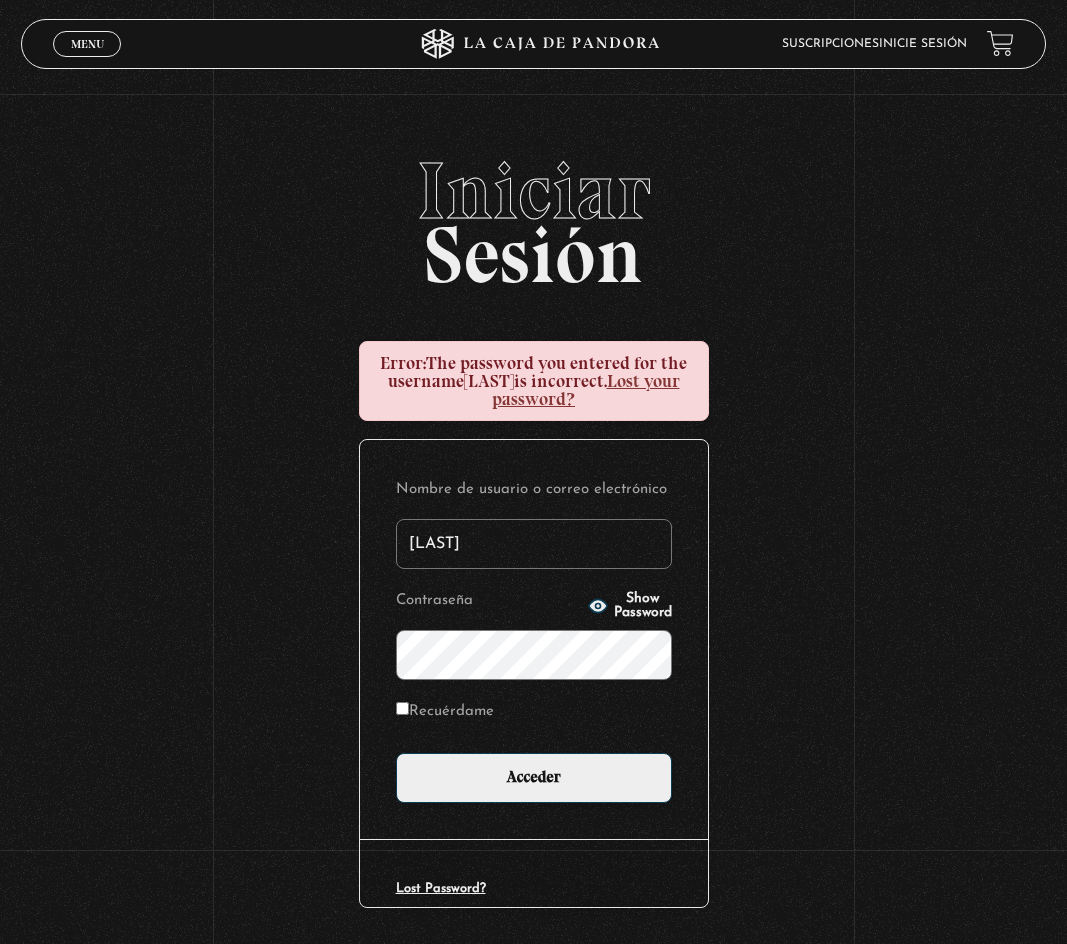 click on "Acceder" at bounding box center (534, 778) 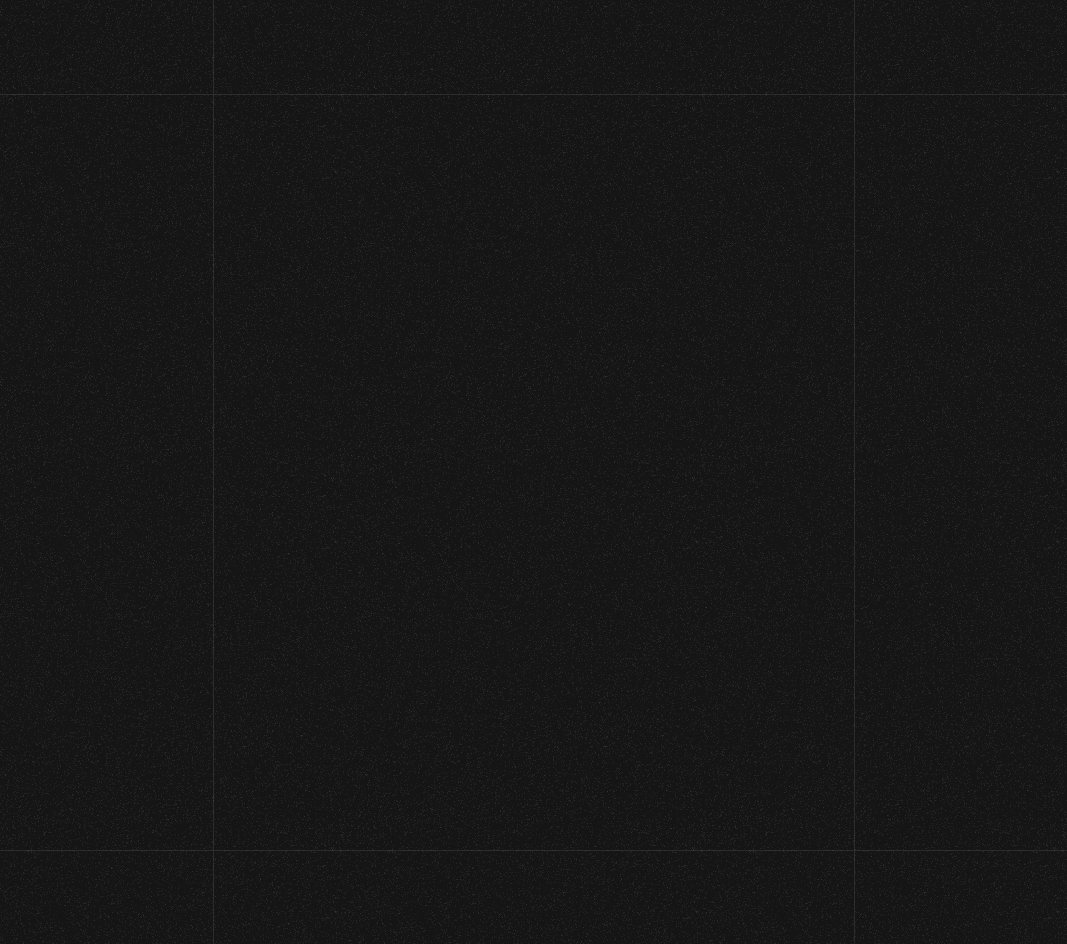 scroll, scrollTop: 0, scrollLeft: 0, axis: both 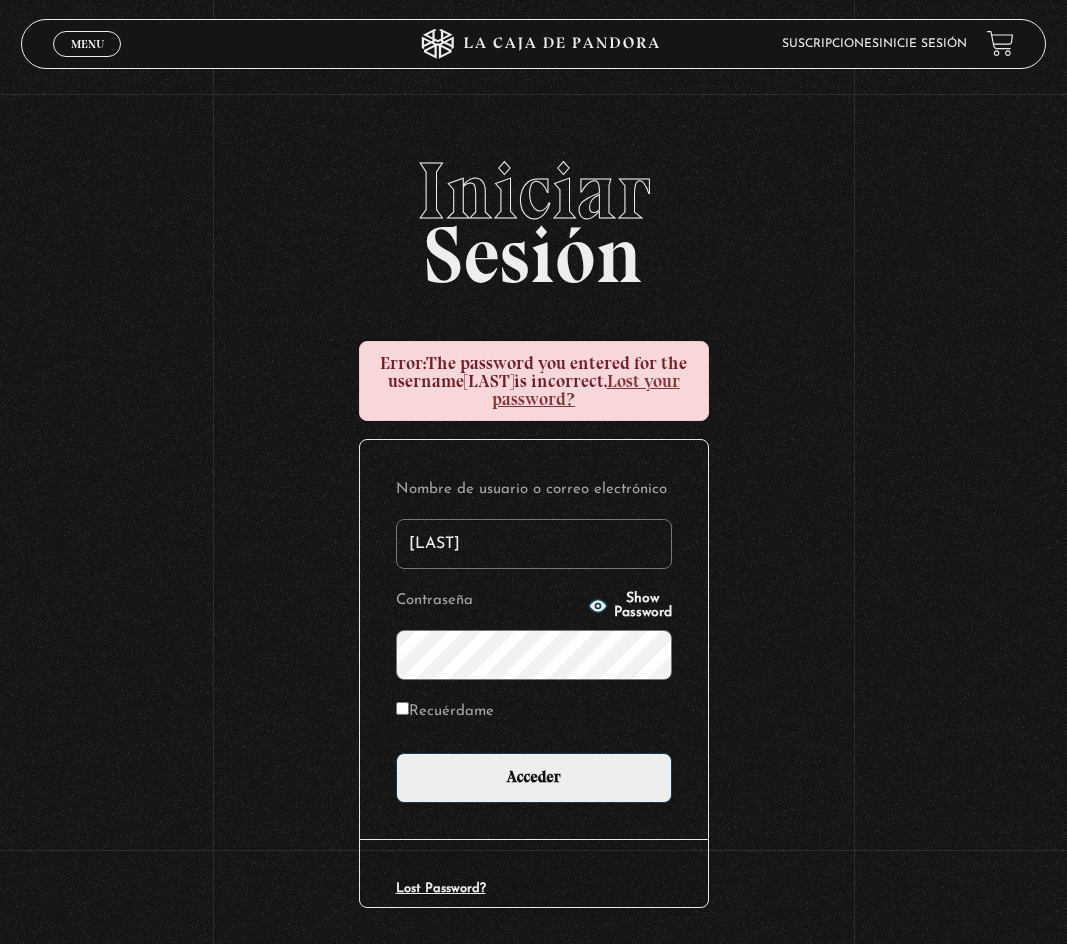 click on "Acceder" at bounding box center [534, 778] 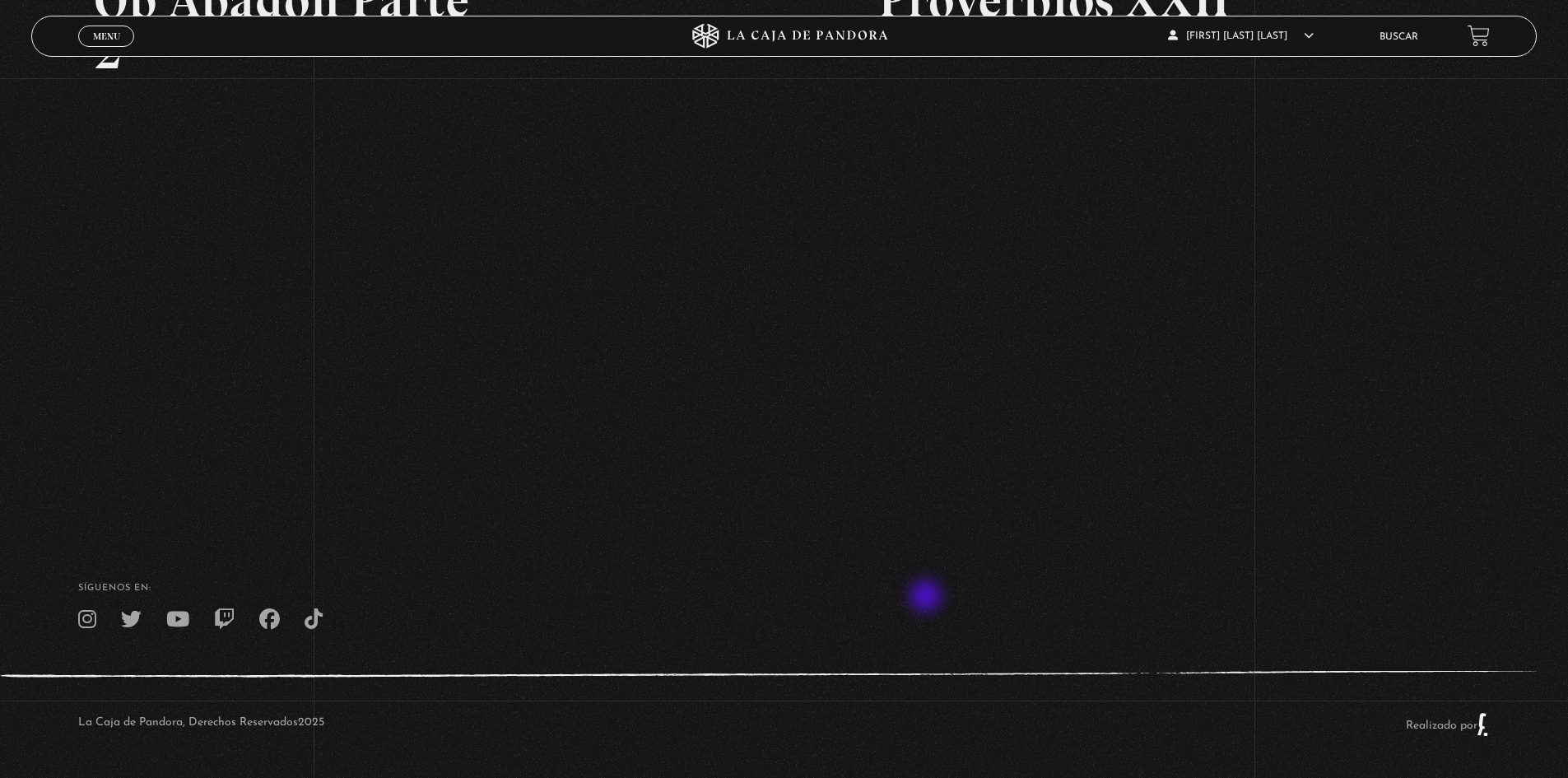 scroll, scrollTop: 0, scrollLeft: 0, axis: both 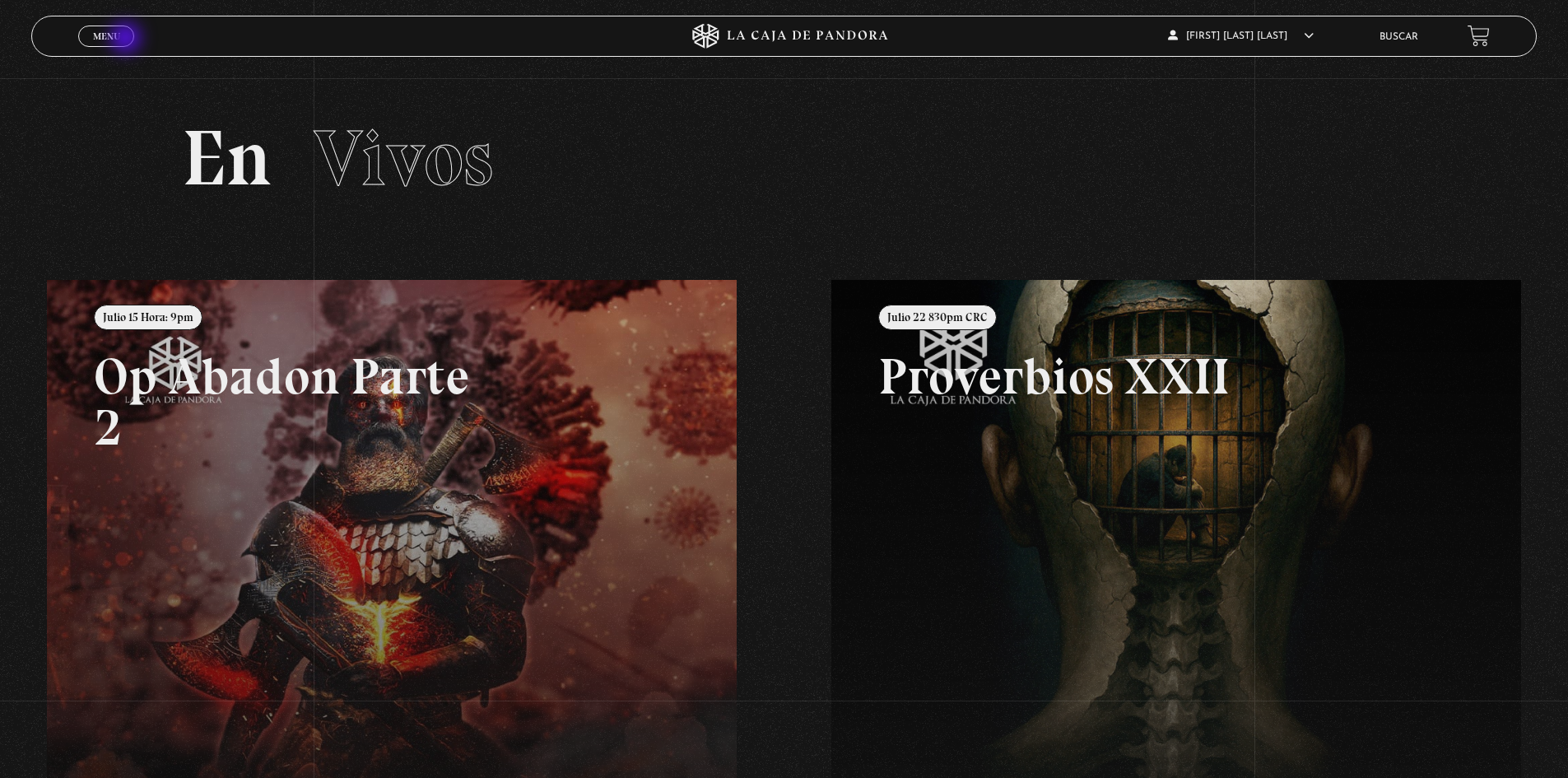 click on "Menu Cerrar" at bounding box center [106, 36] 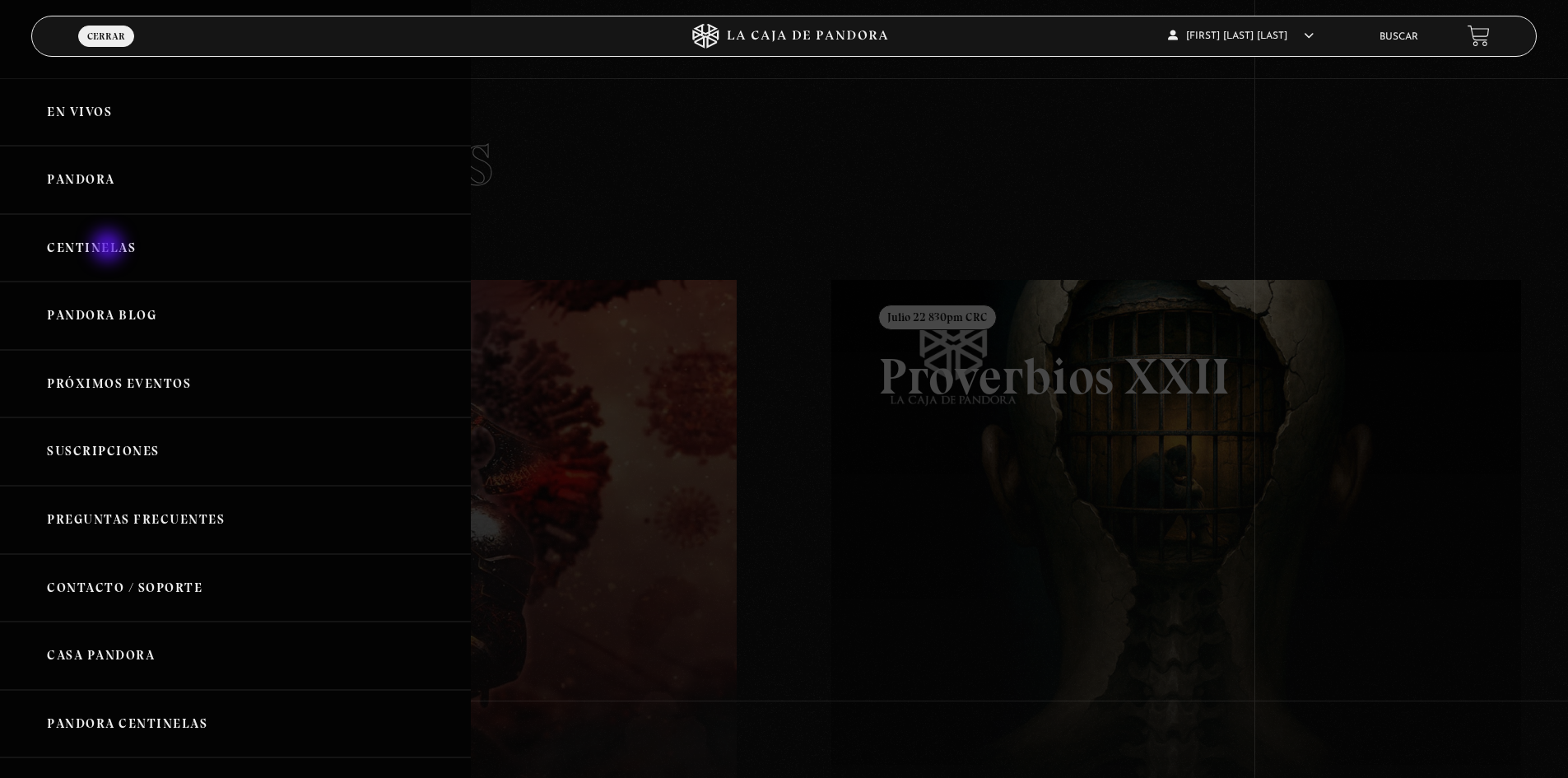 click on "Centinelas" at bounding box center (235, 248) 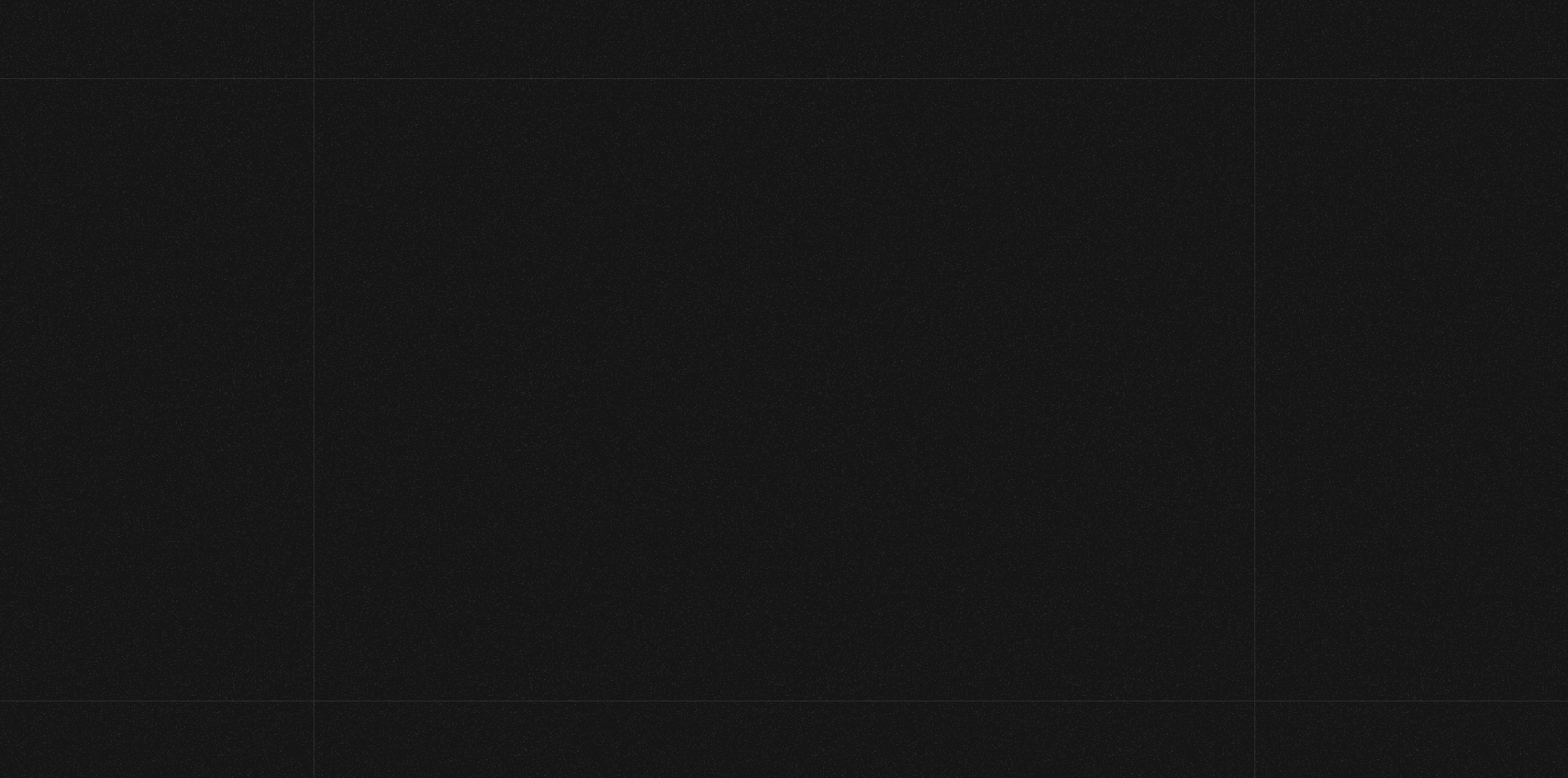 scroll, scrollTop: 0, scrollLeft: 0, axis: both 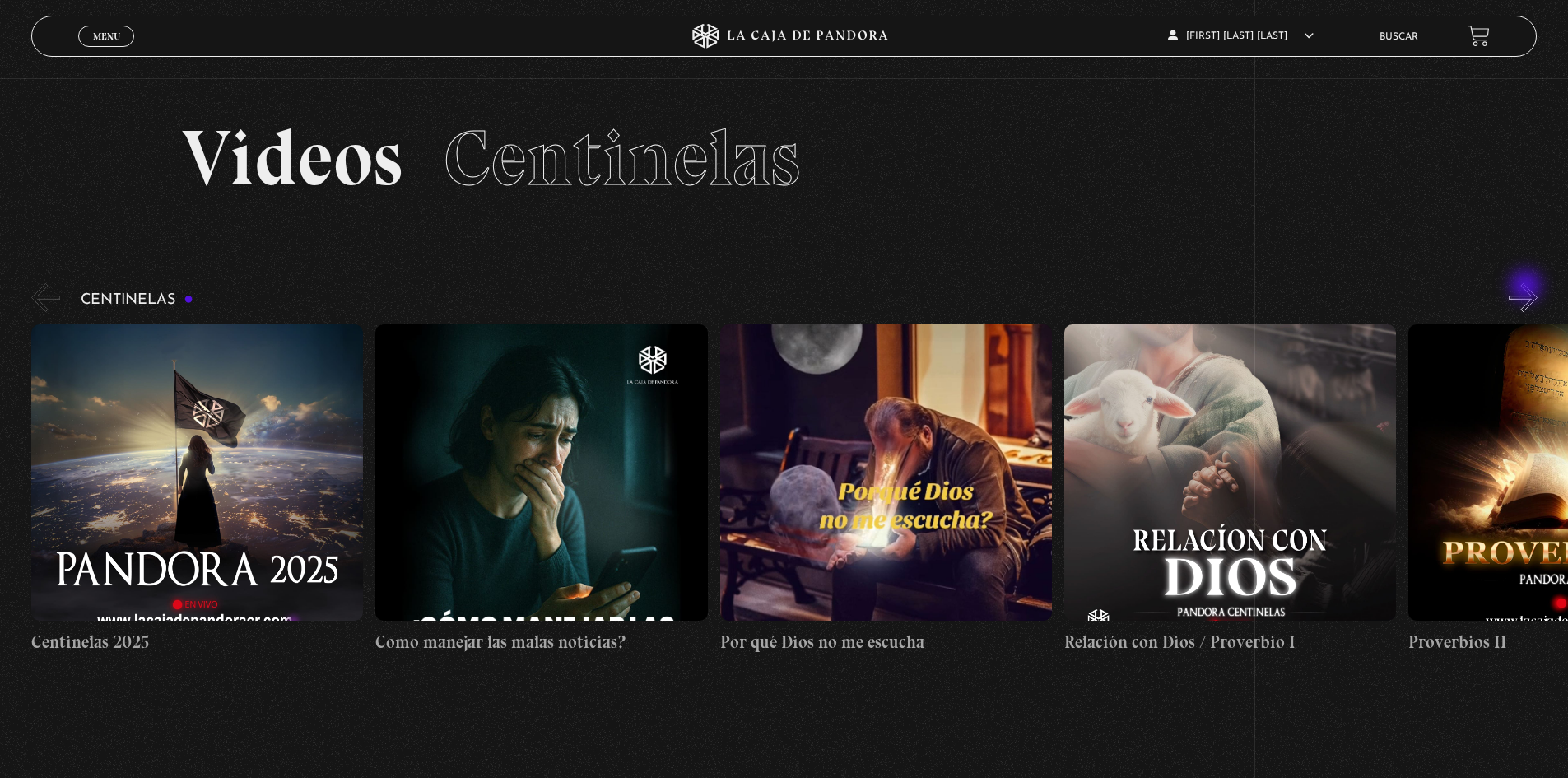click on "»" at bounding box center [1523, 297] 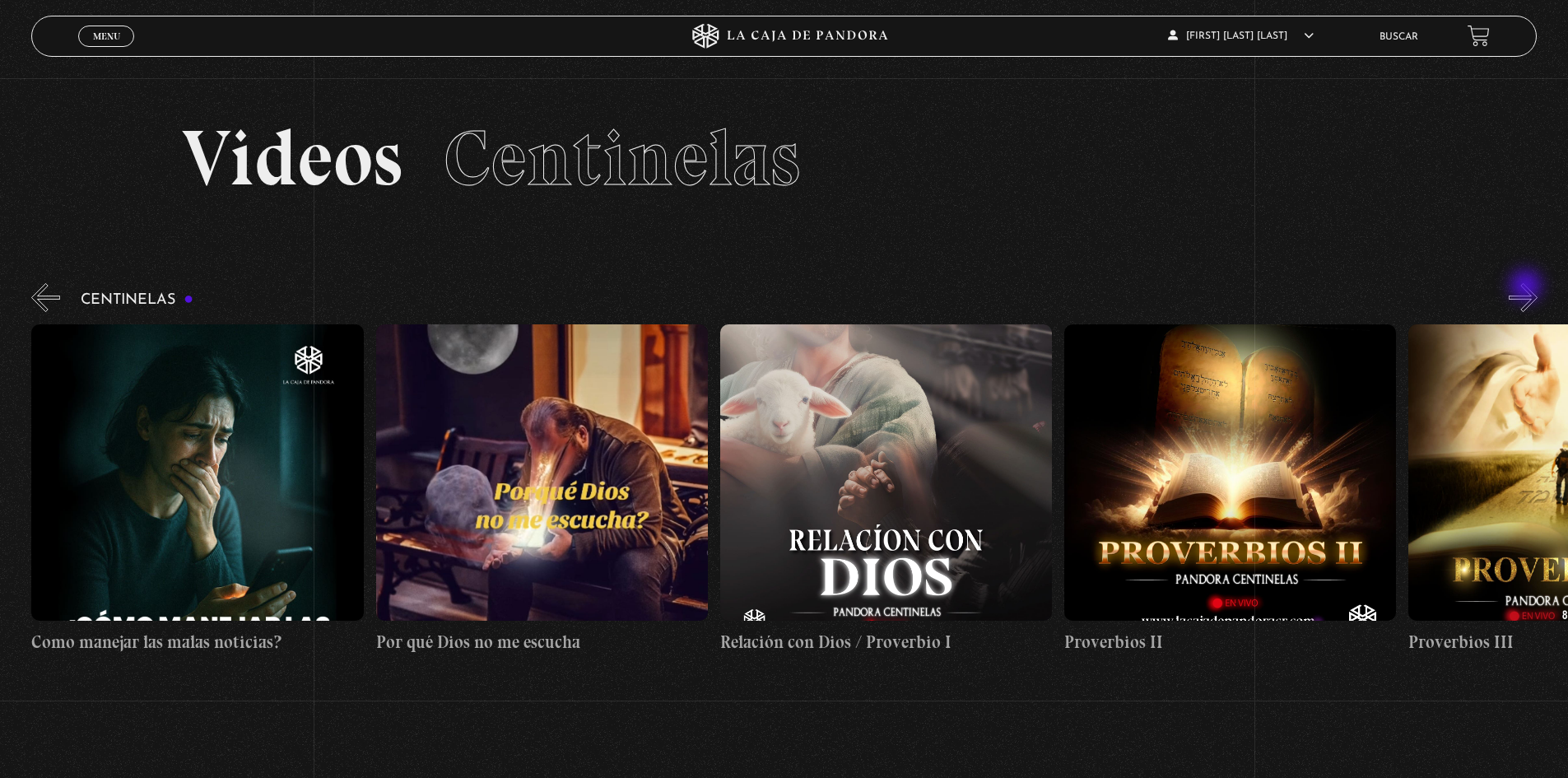 click on "»" at bounding box center [1523, 297] 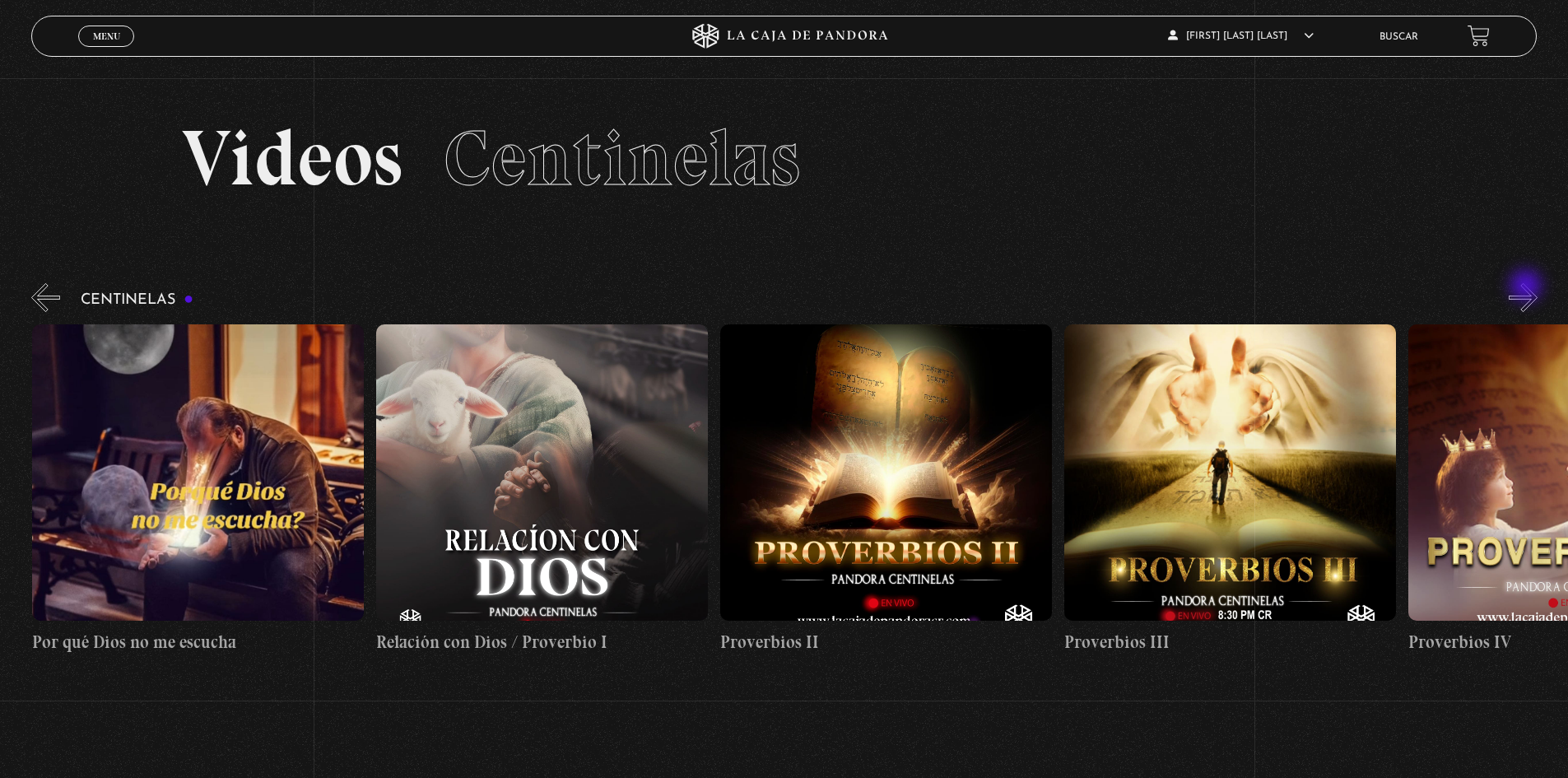 click on "»" at bounding box center [1523, 297] 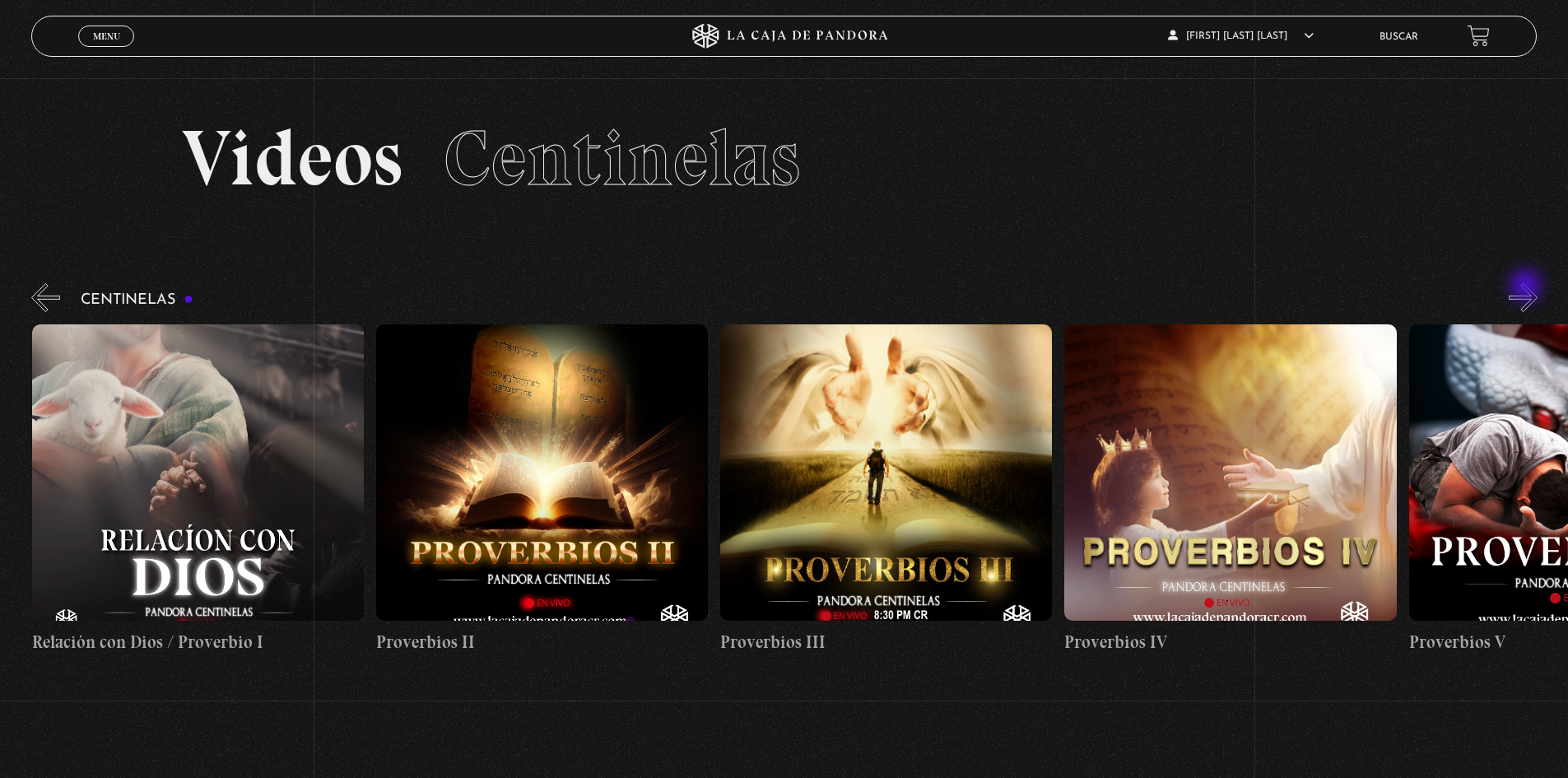 click on "»" at bounding box center (1523, 297) 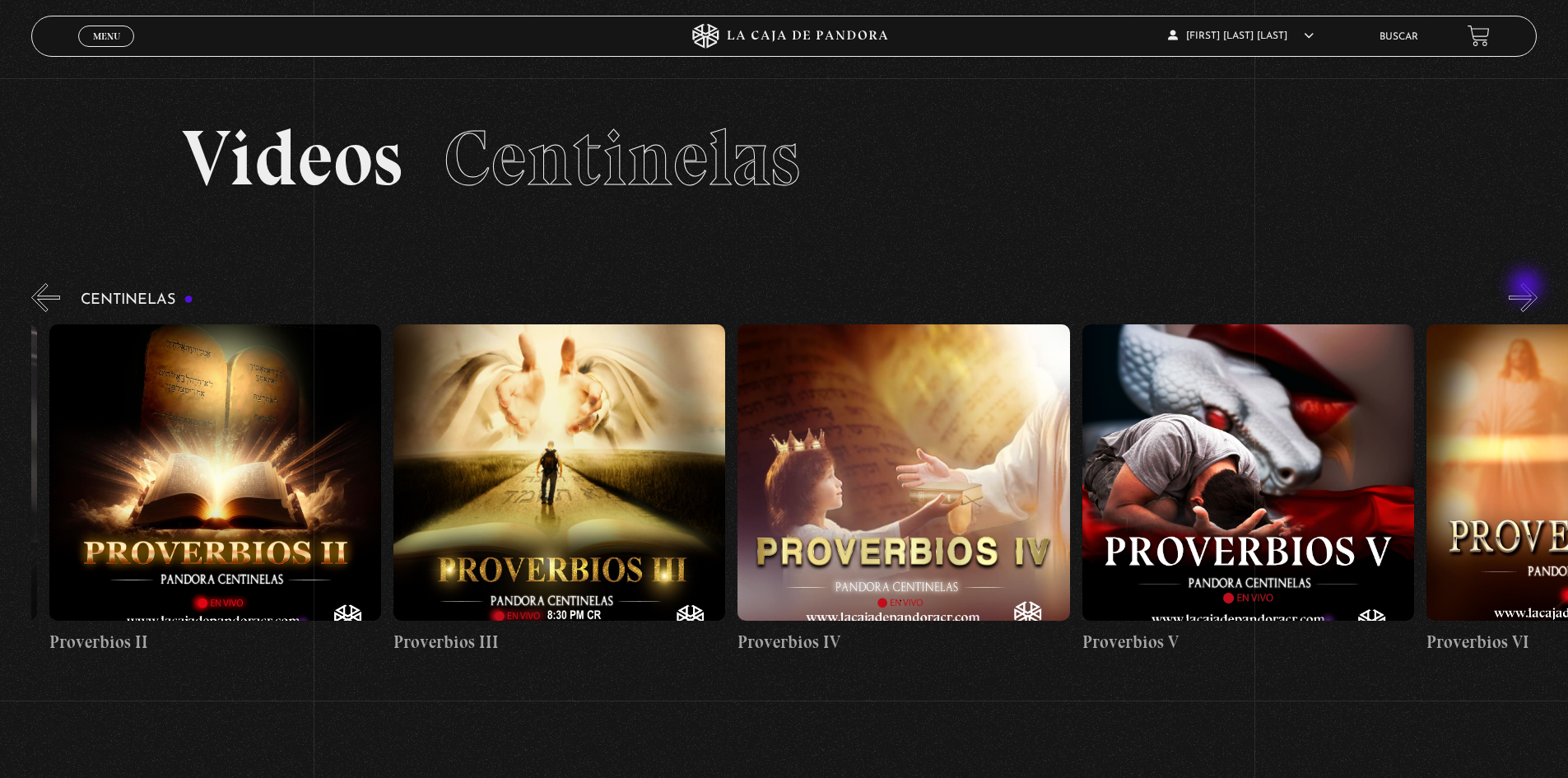 click on "»" at bounding box center [1523, 297] 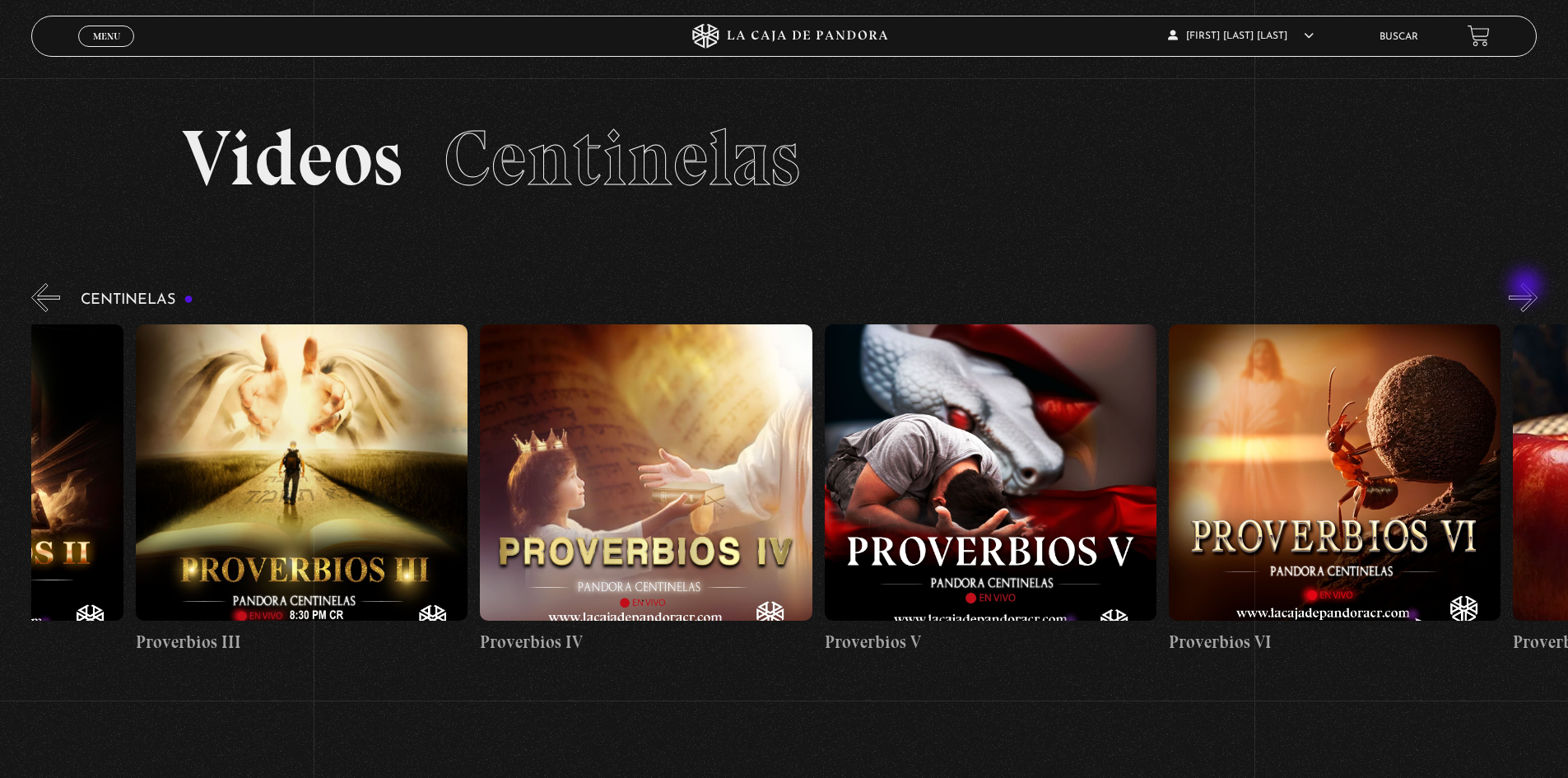 click on "»" at bounding box center (1523, 297) 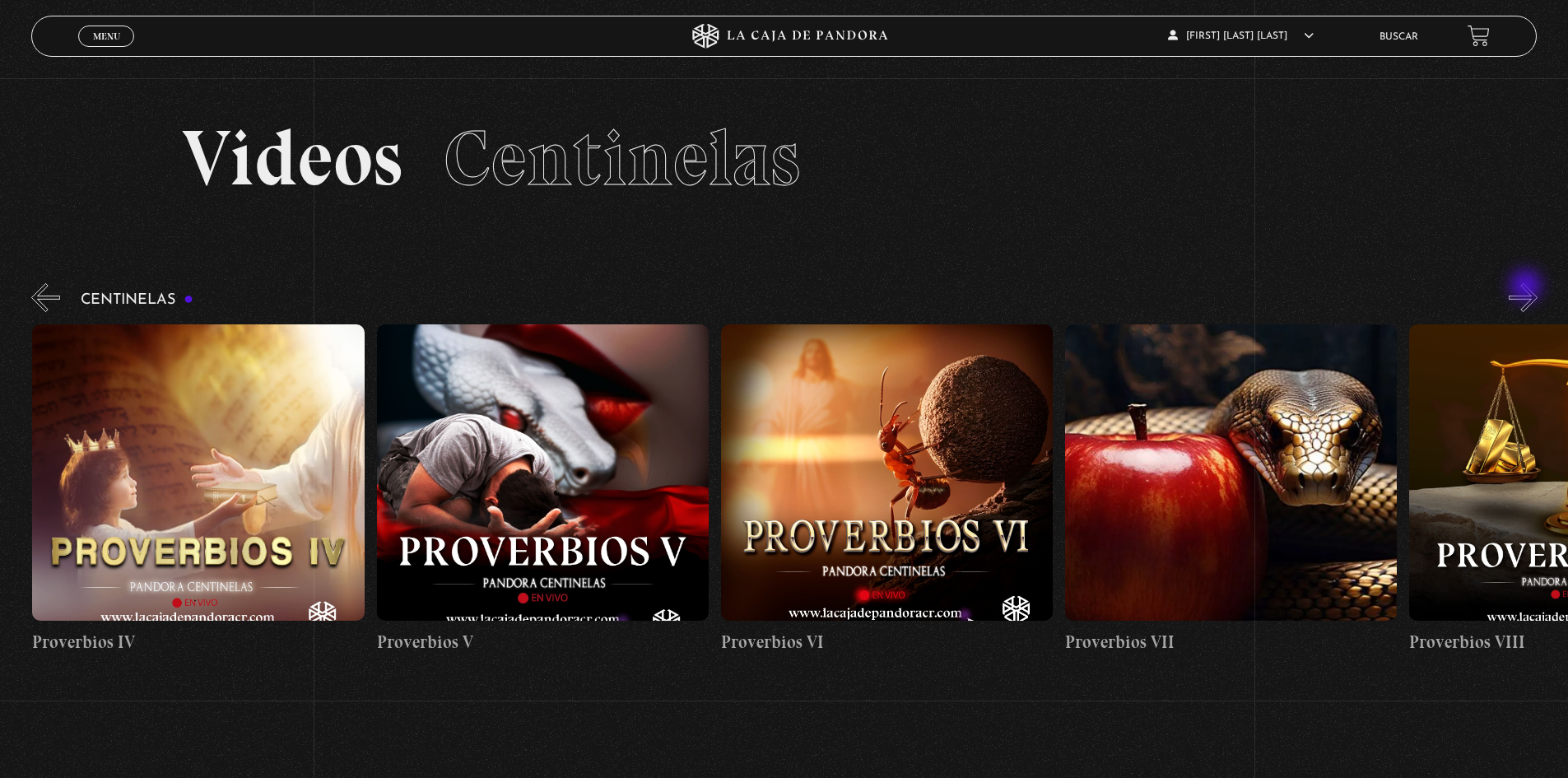 click on "»" at bounding box center [1523, 297] 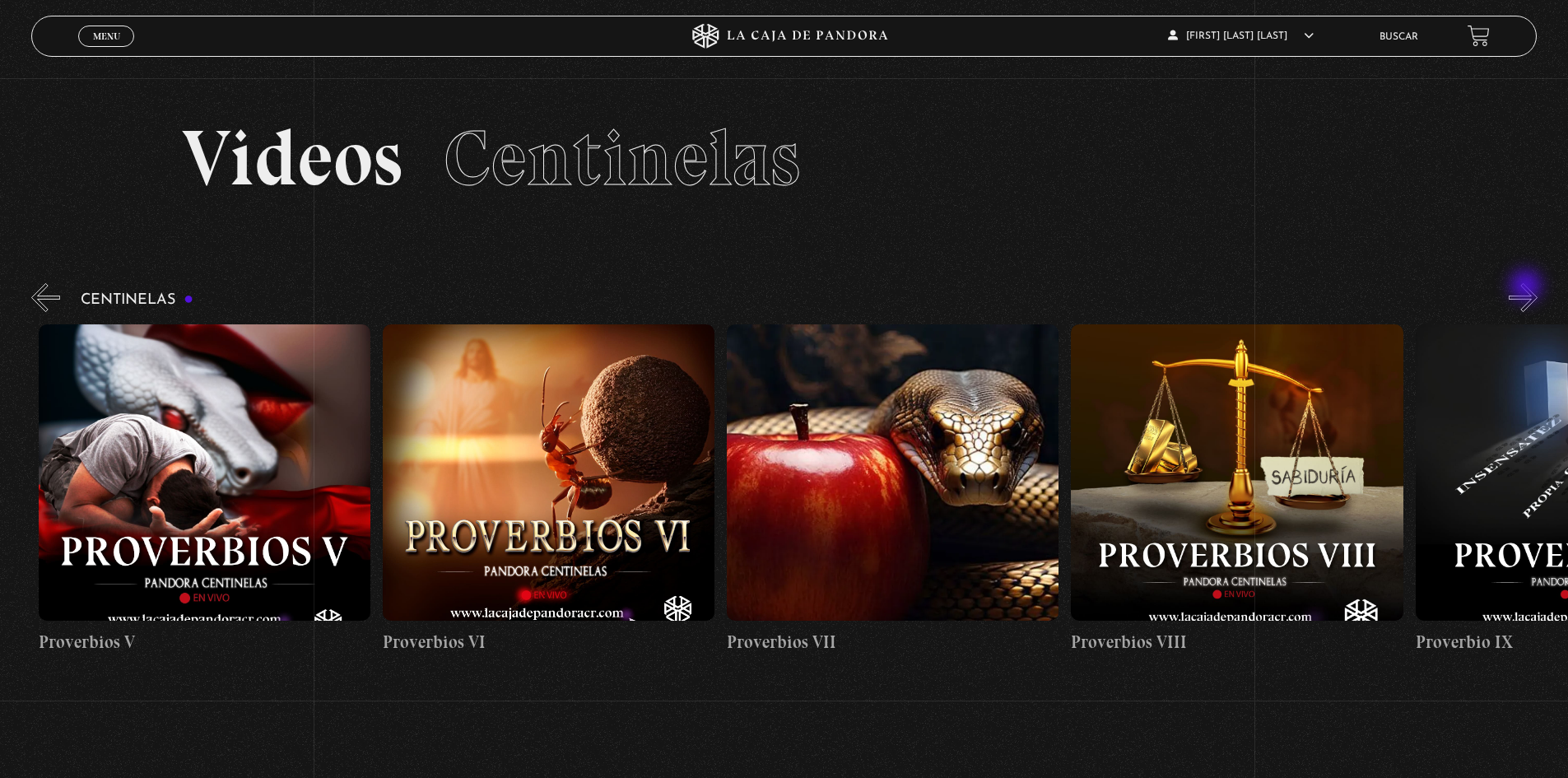 click on "»" at bounding box center (1523, 297) 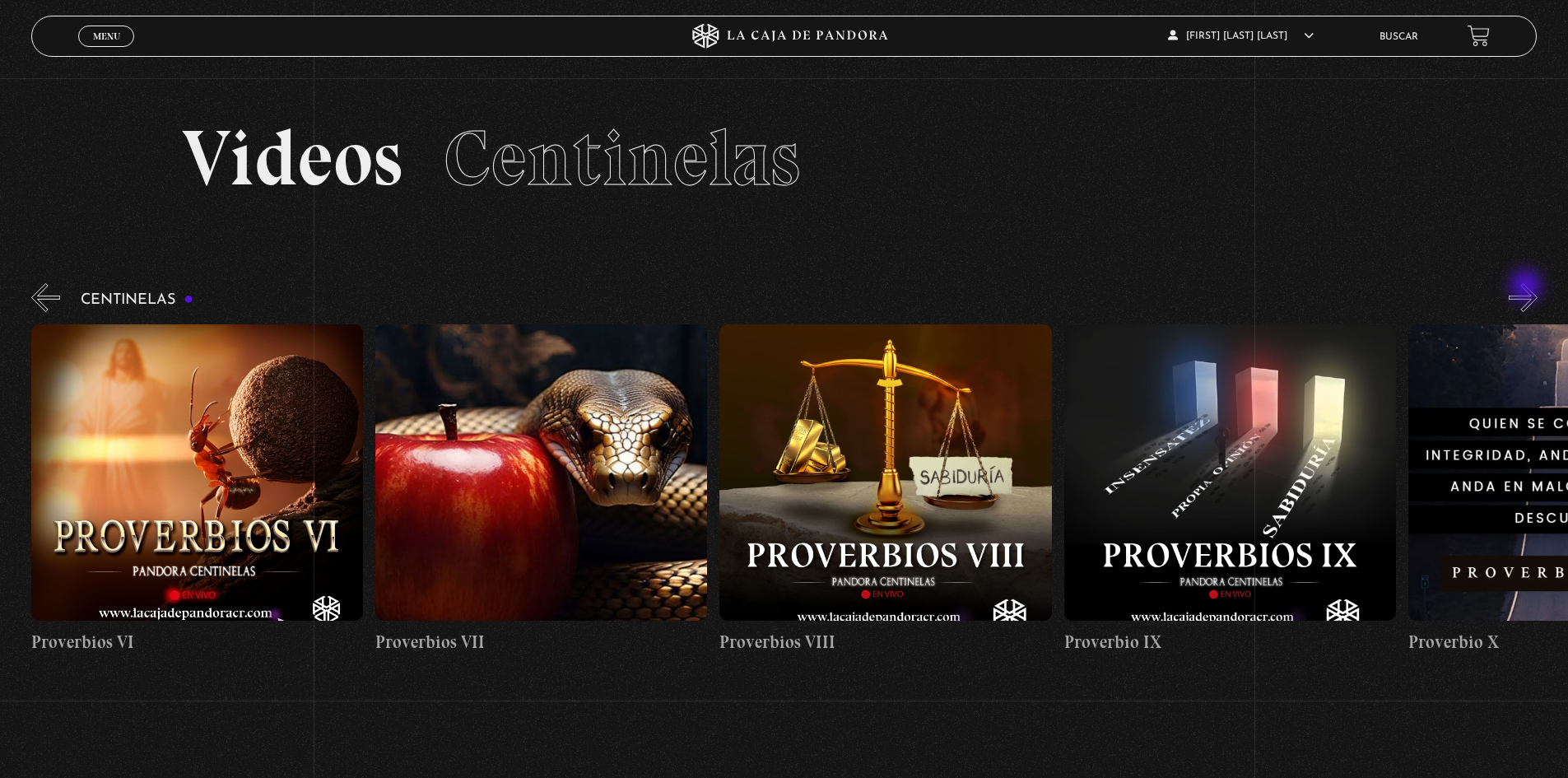 click on "»" at bounding box center (1523, 297) 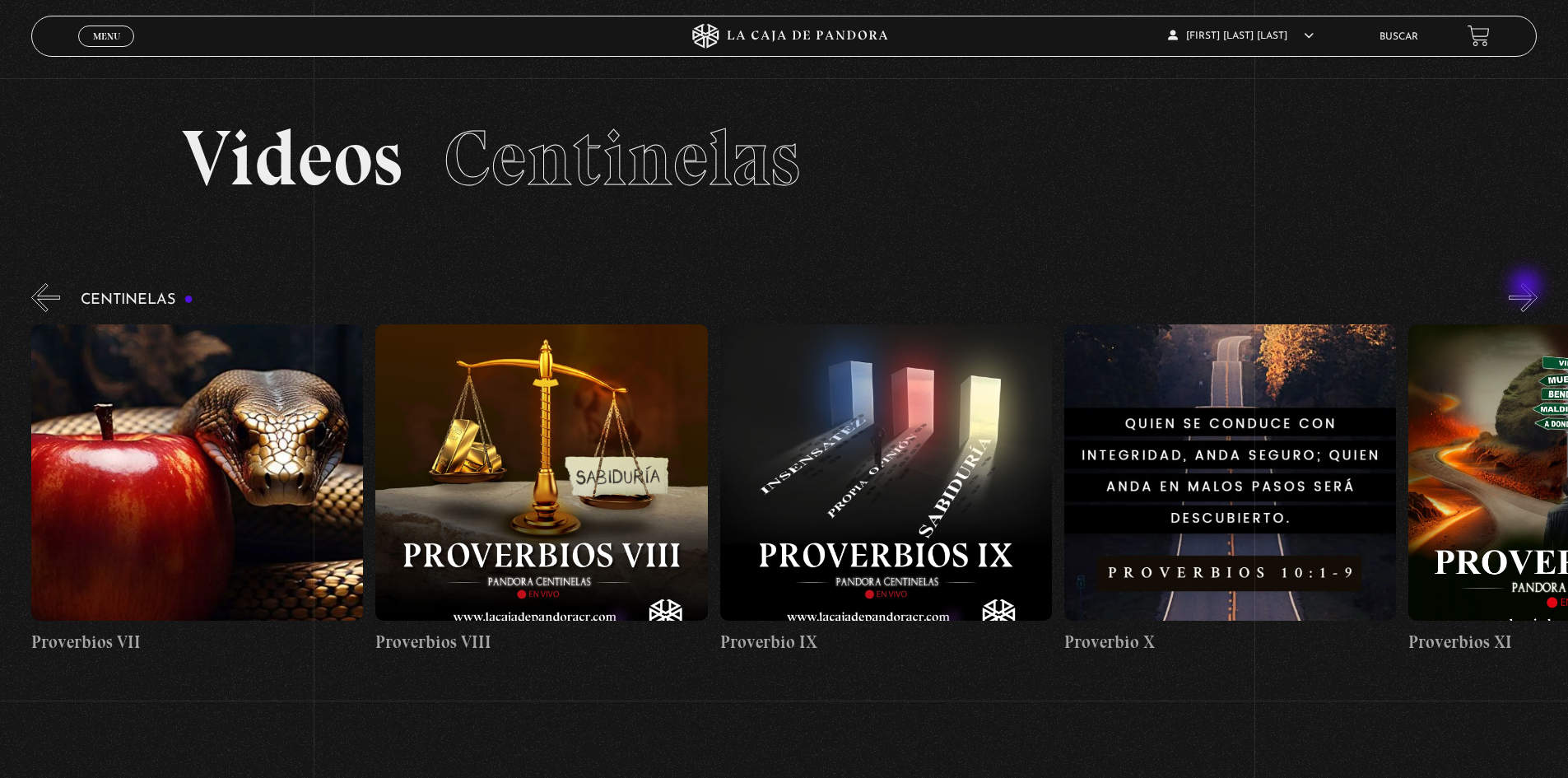 click on "»" at bounding box center (1523, 297) 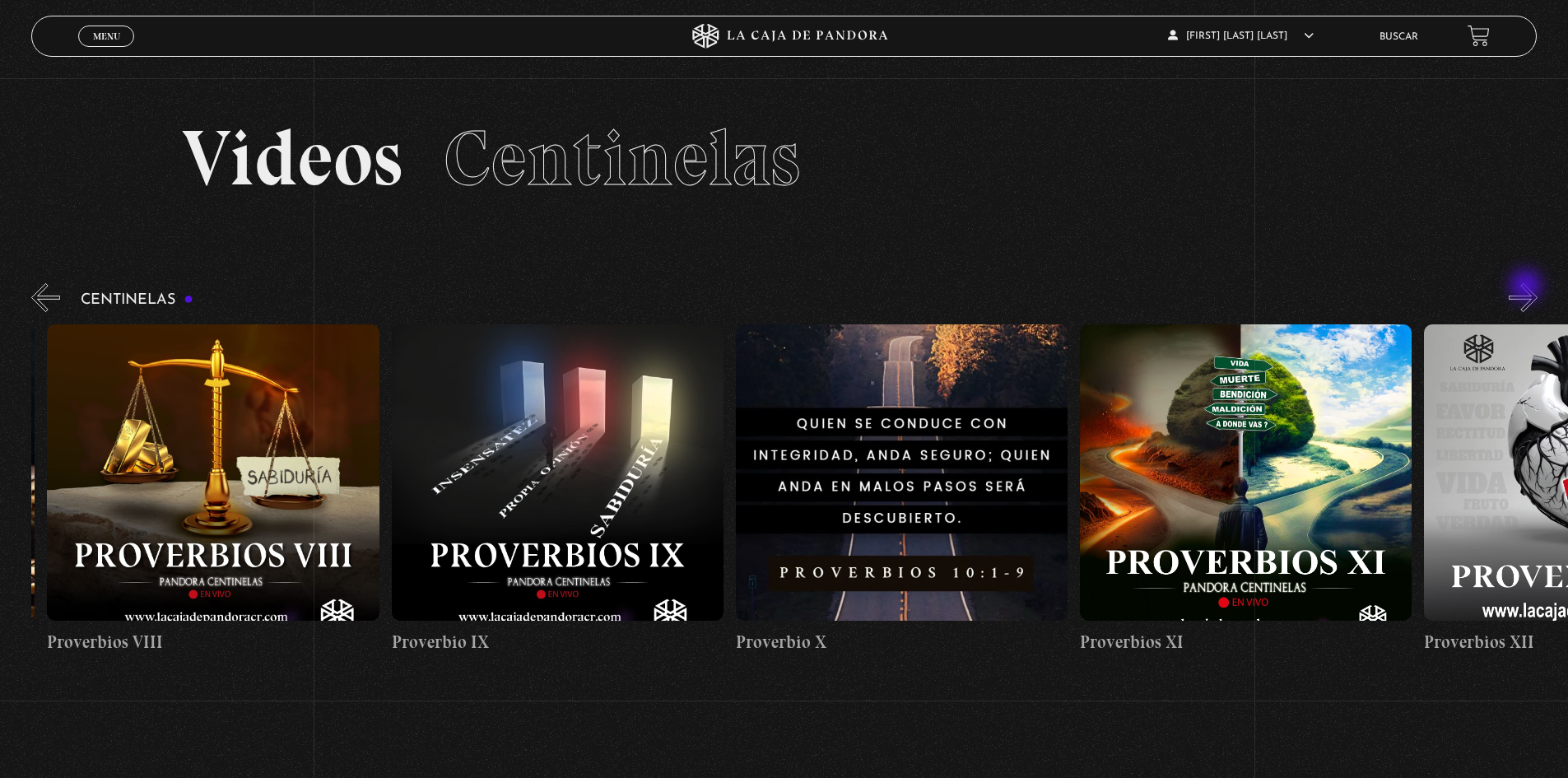 click on "»" at bounding box center [1523, 297] 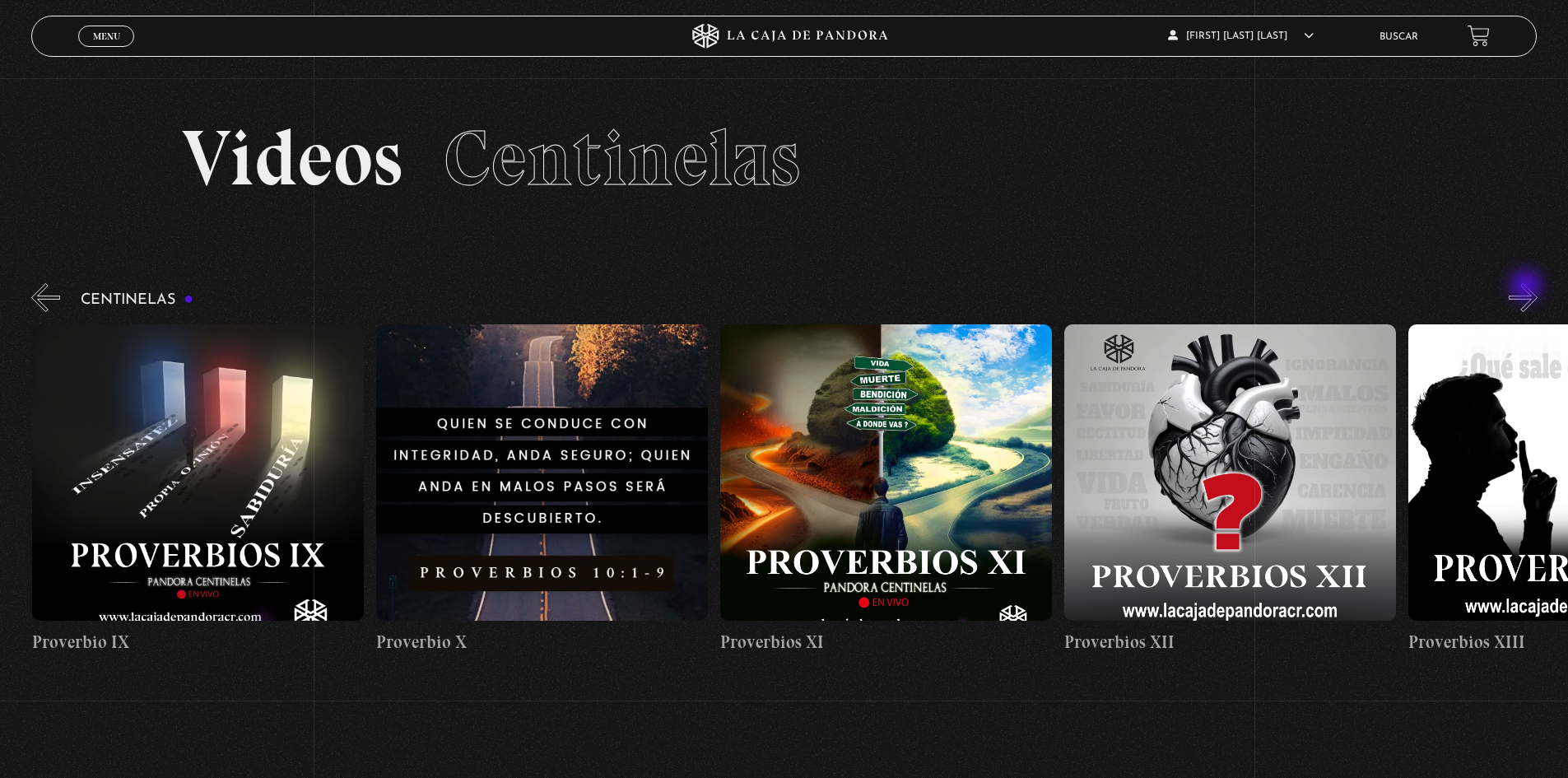 click on "»" at bounding box center (1523, 297) 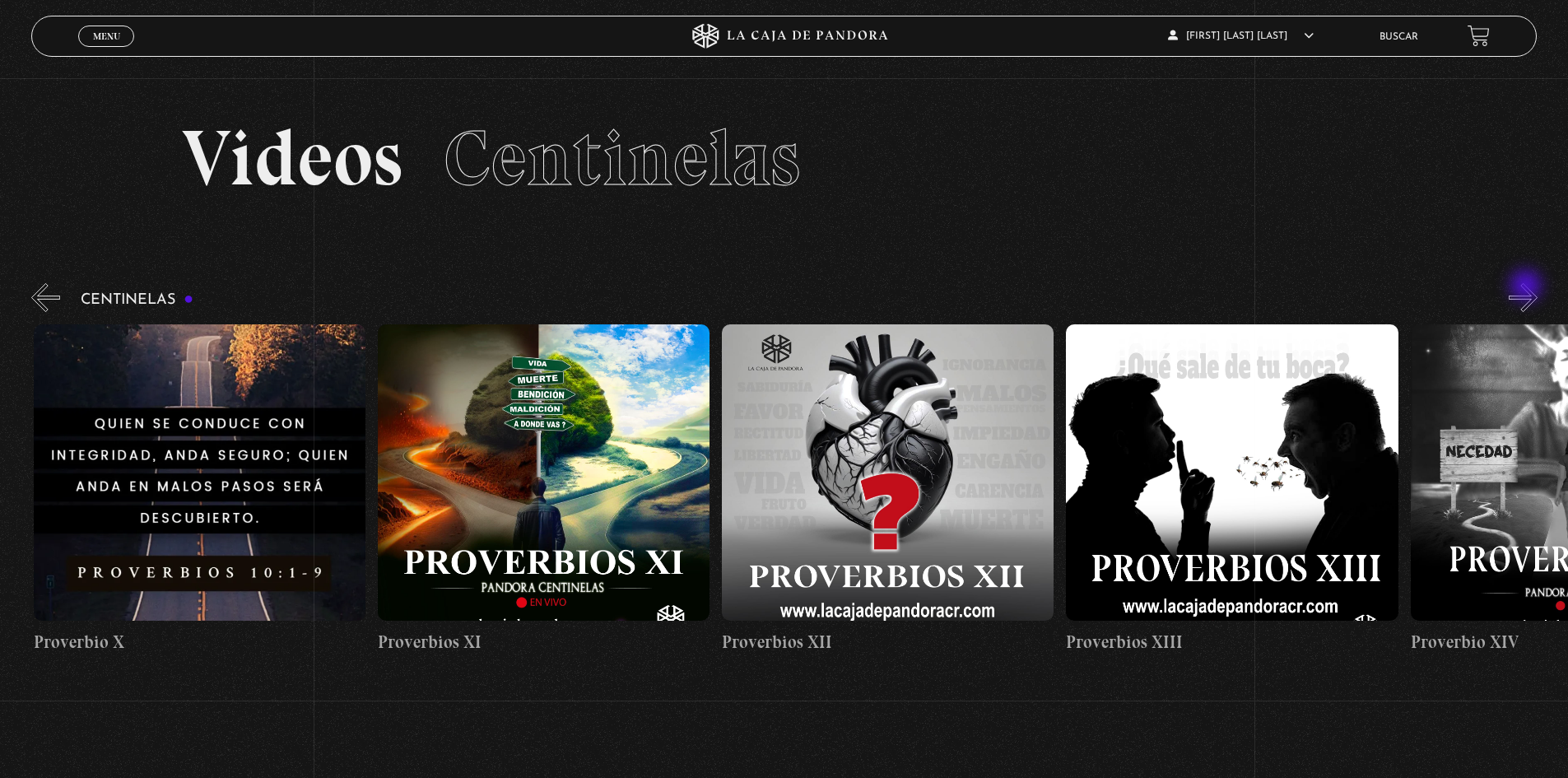 click on "»" at bounding box center (1523, 297) 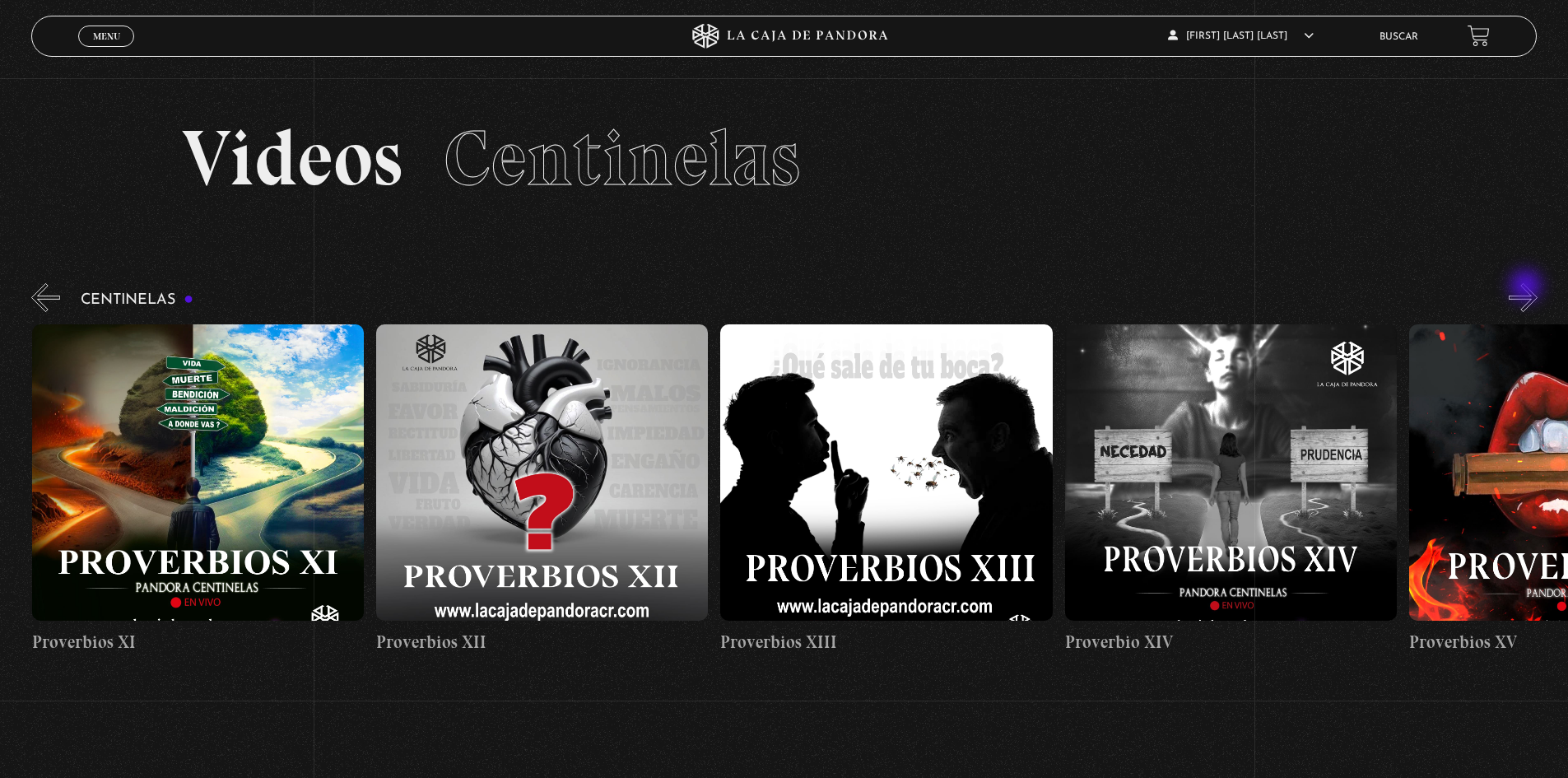 click on "»" at bounding box center (1523, 297) 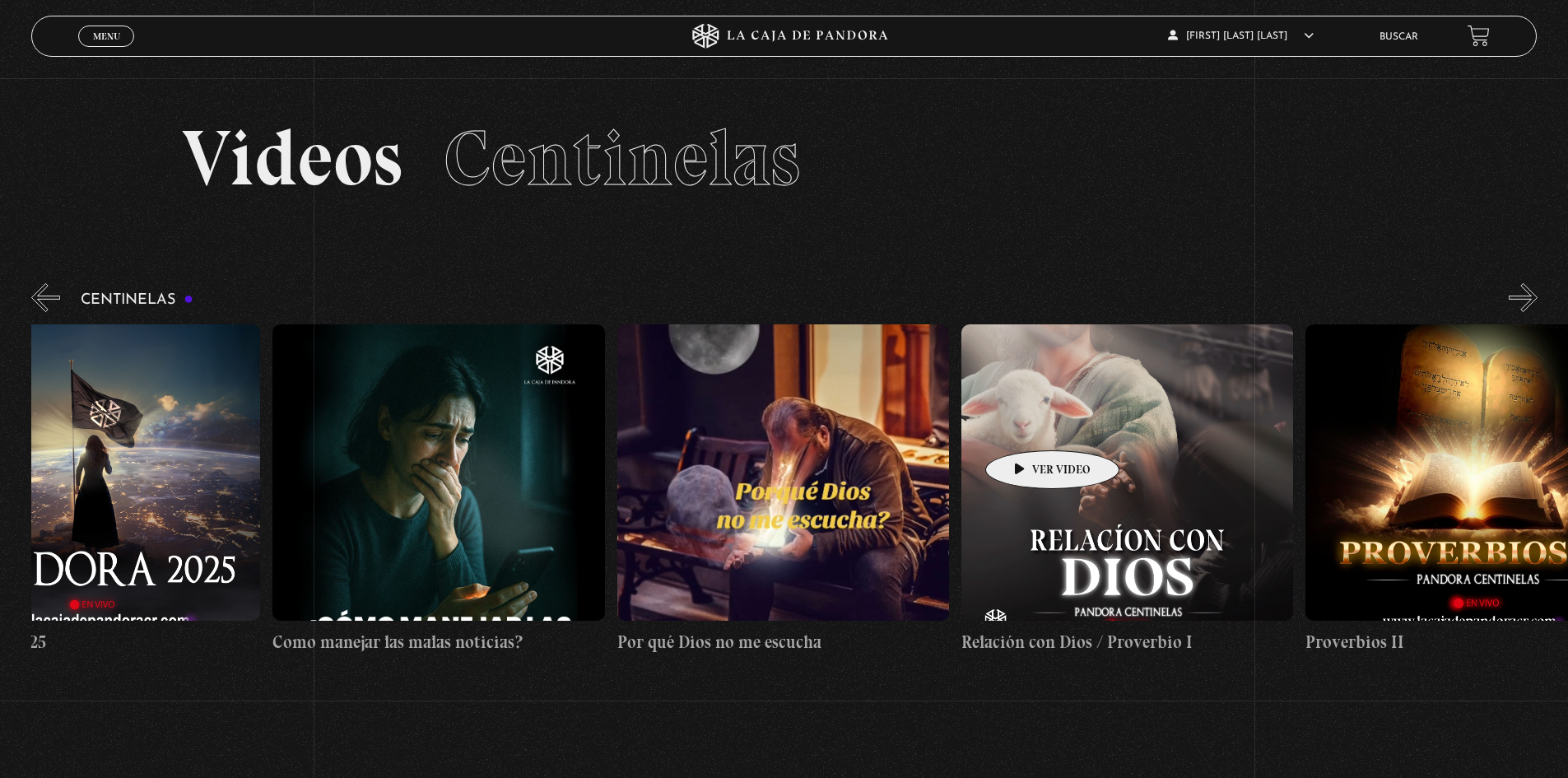 scroll, scrollTop: 0, scrollLeft: 0, axis: both 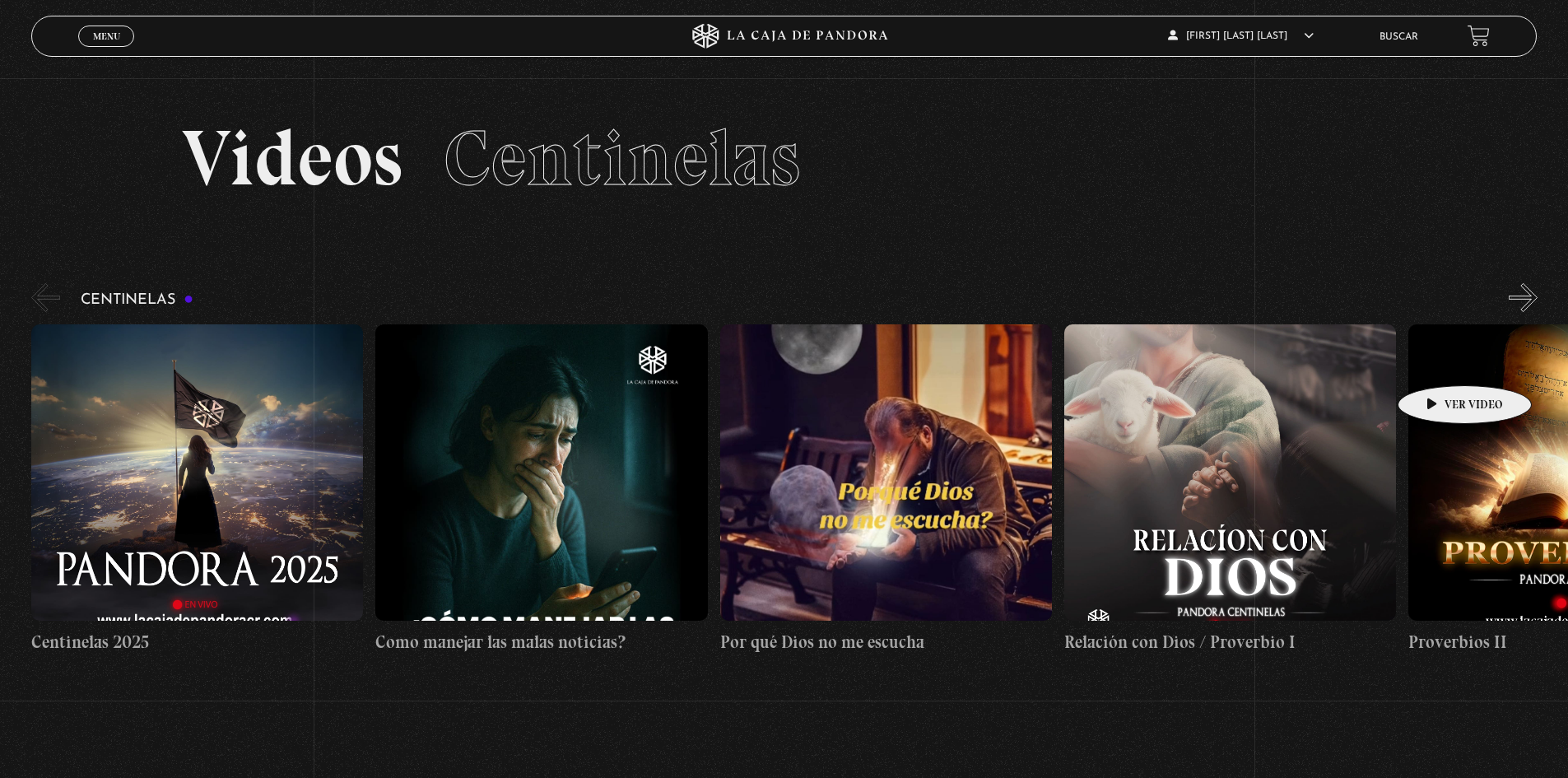 drag, startPoint x: 92, startPoint y: 413, endPoint x: 1323, endPoint y: 394, distance: 1231.1466 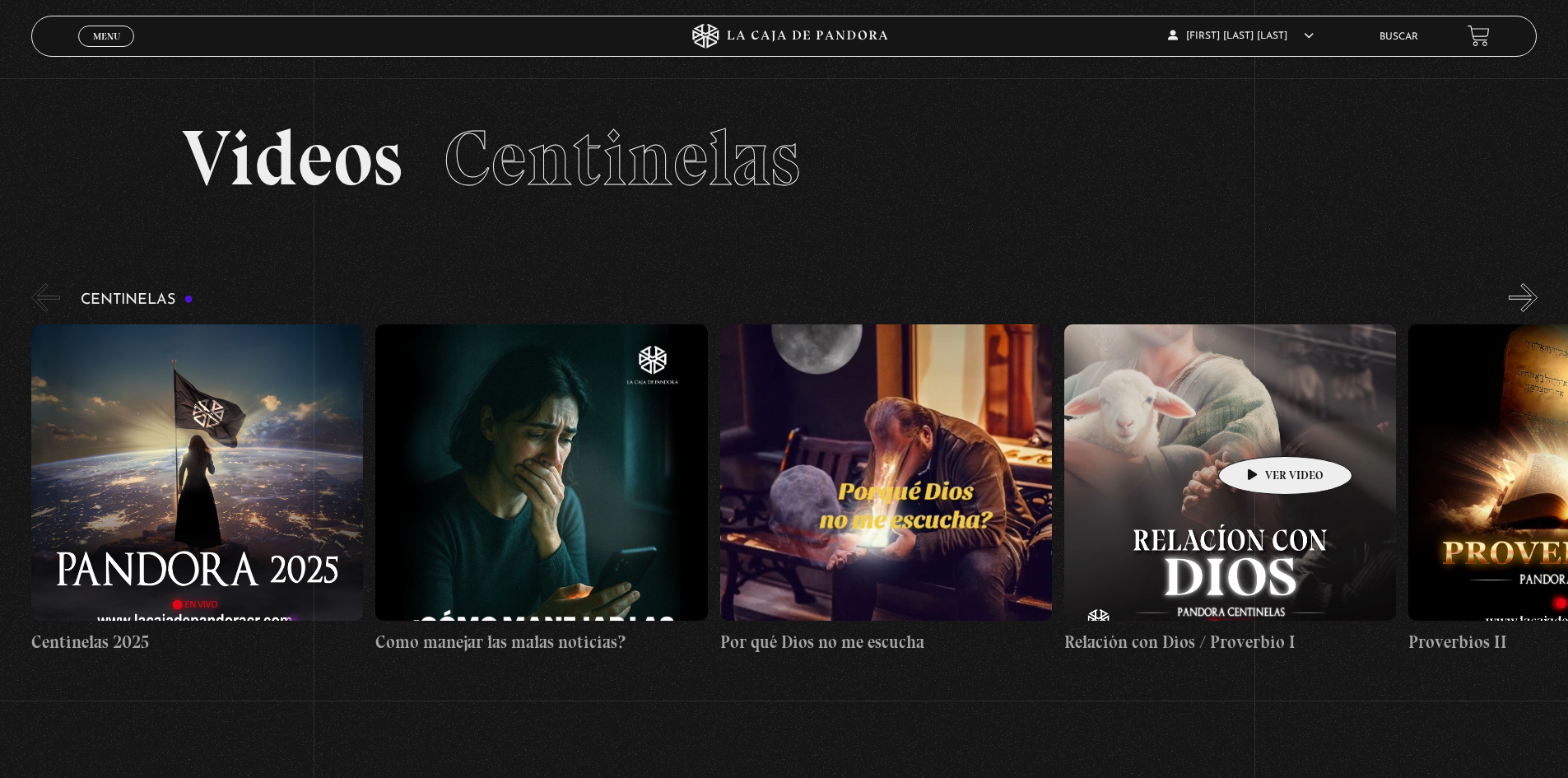 click at bounding box center [1230, 473] 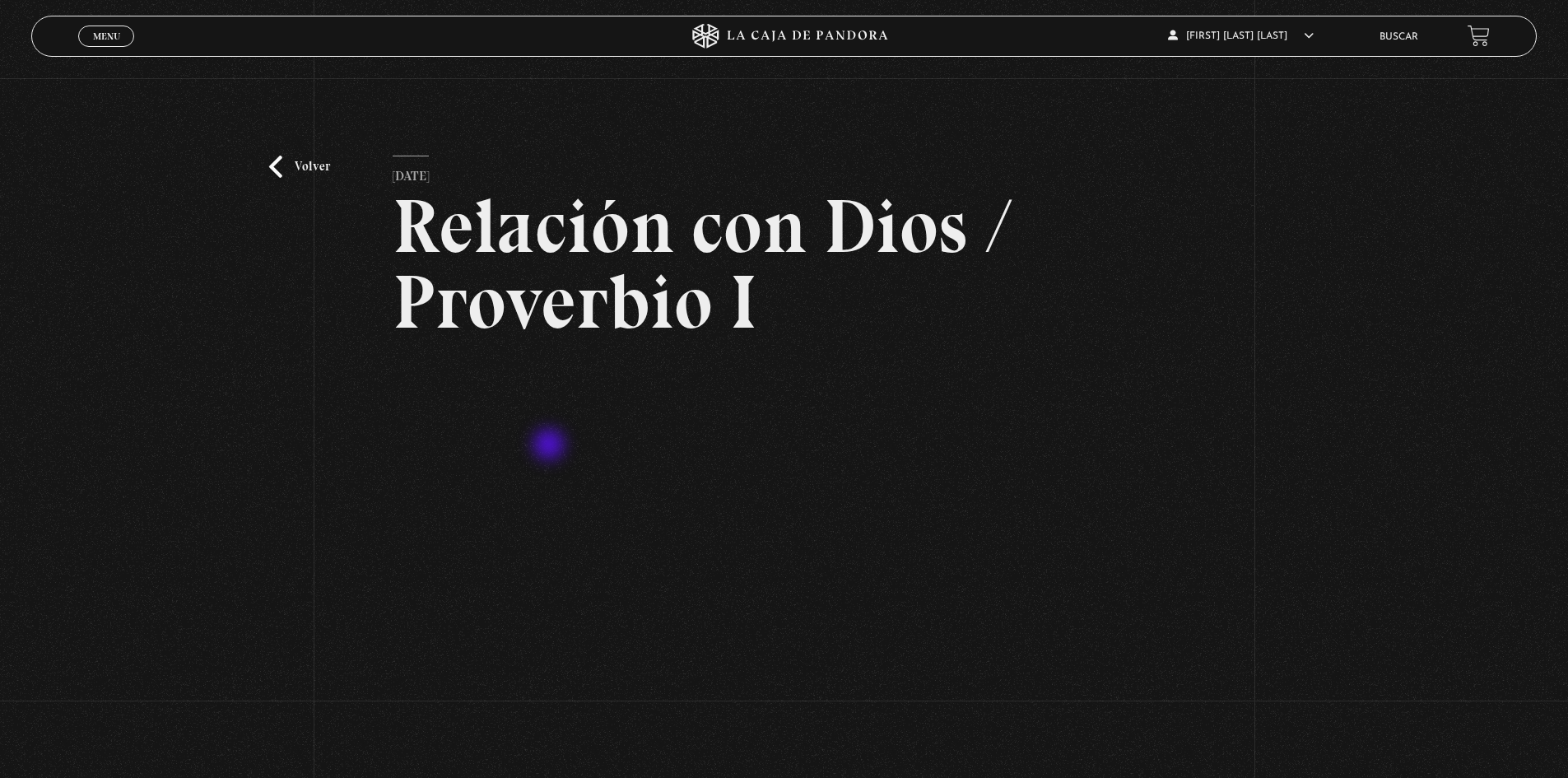 scroll, scrollTop: 82, scrollLeft: 0, axis: vertical 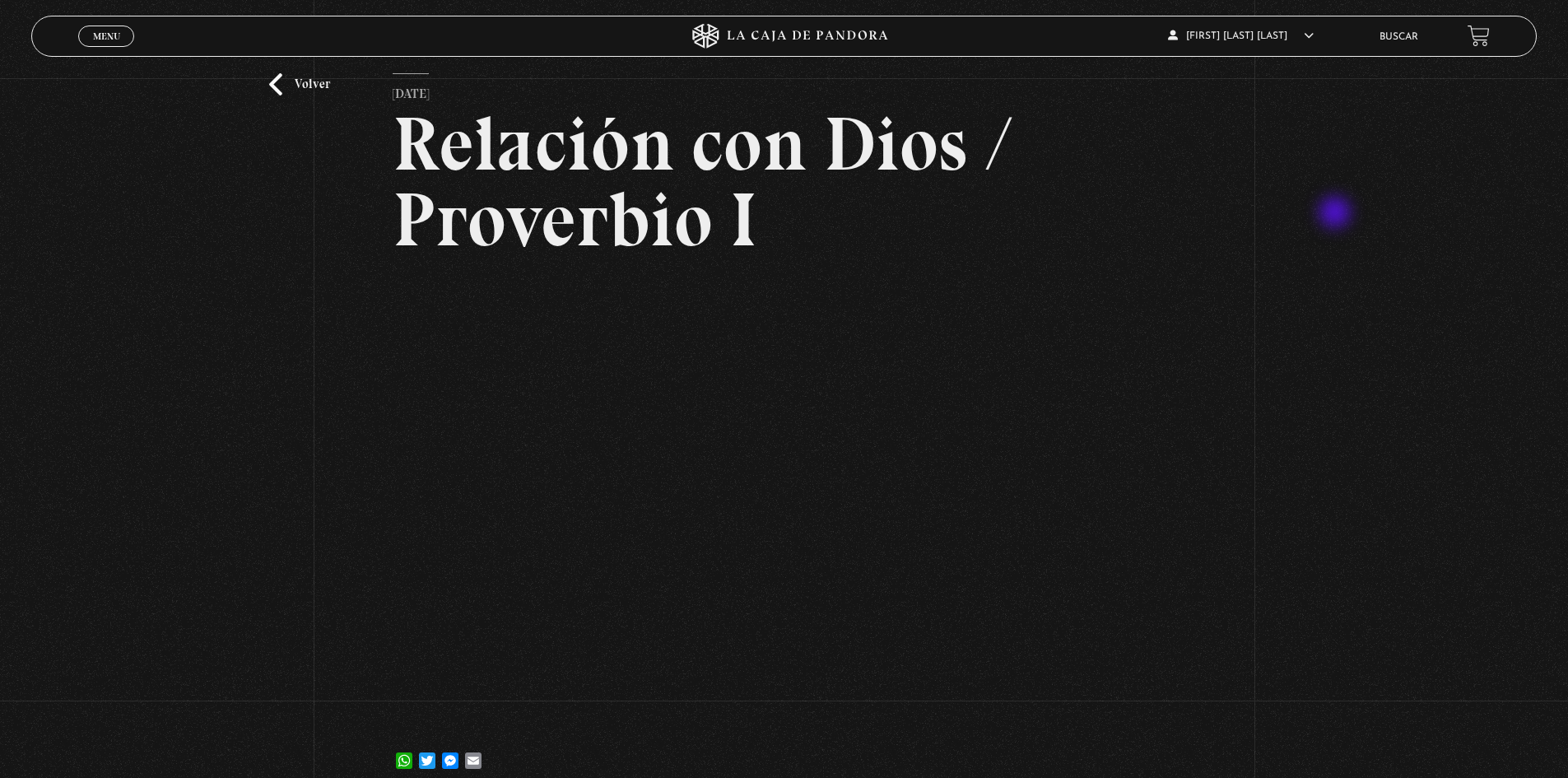 click on "Volver
[DATE]
Relación con Dios / Proverbio I
WhatsApp Twitter Messenger Email" at bounding box center [784, 397] 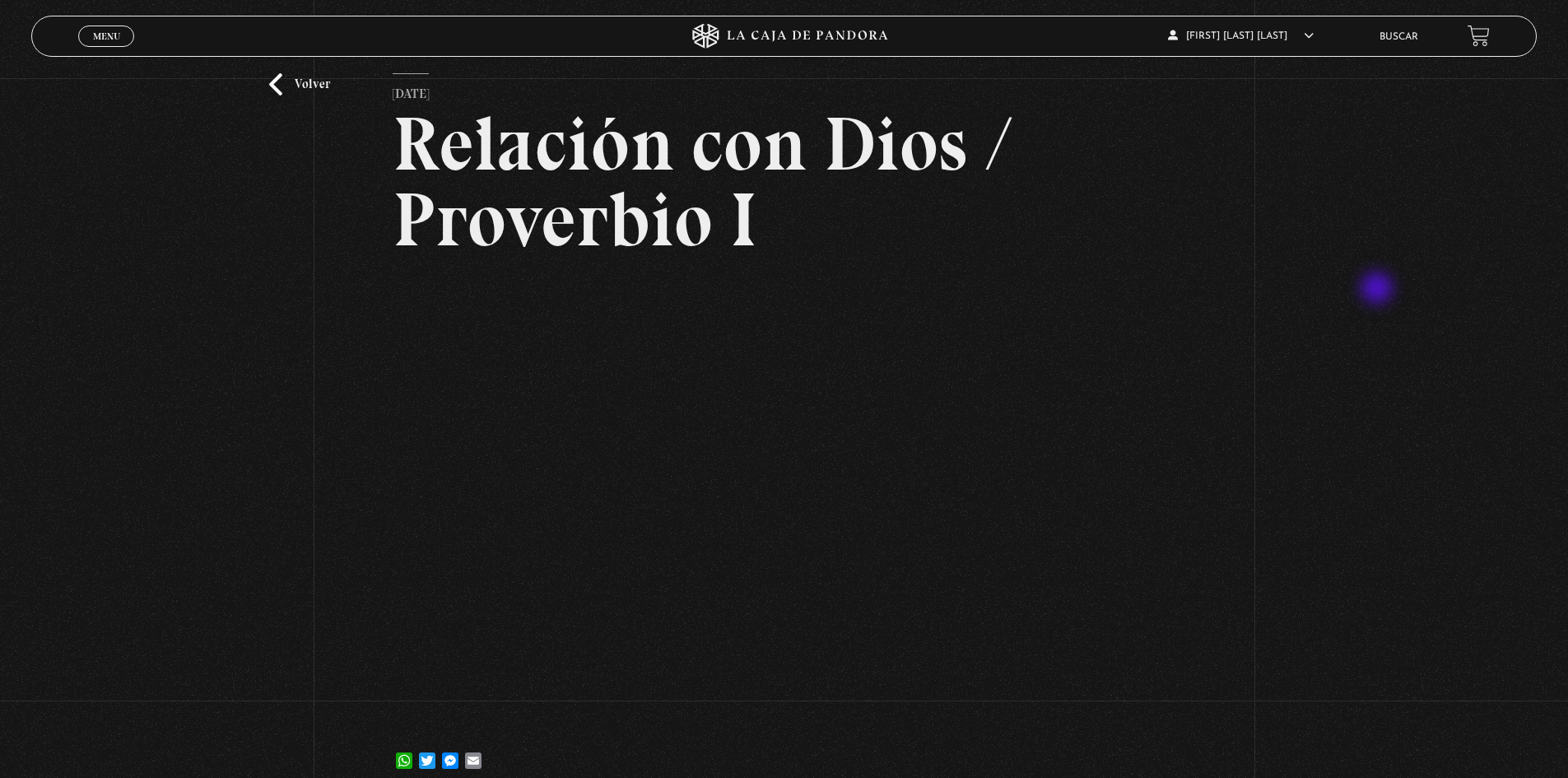 click on "Volver
[DATE]
Relación con Dios / Proverbio I
WhatsApp Twitter Messenger Email" at bounding box center [784, 397] 